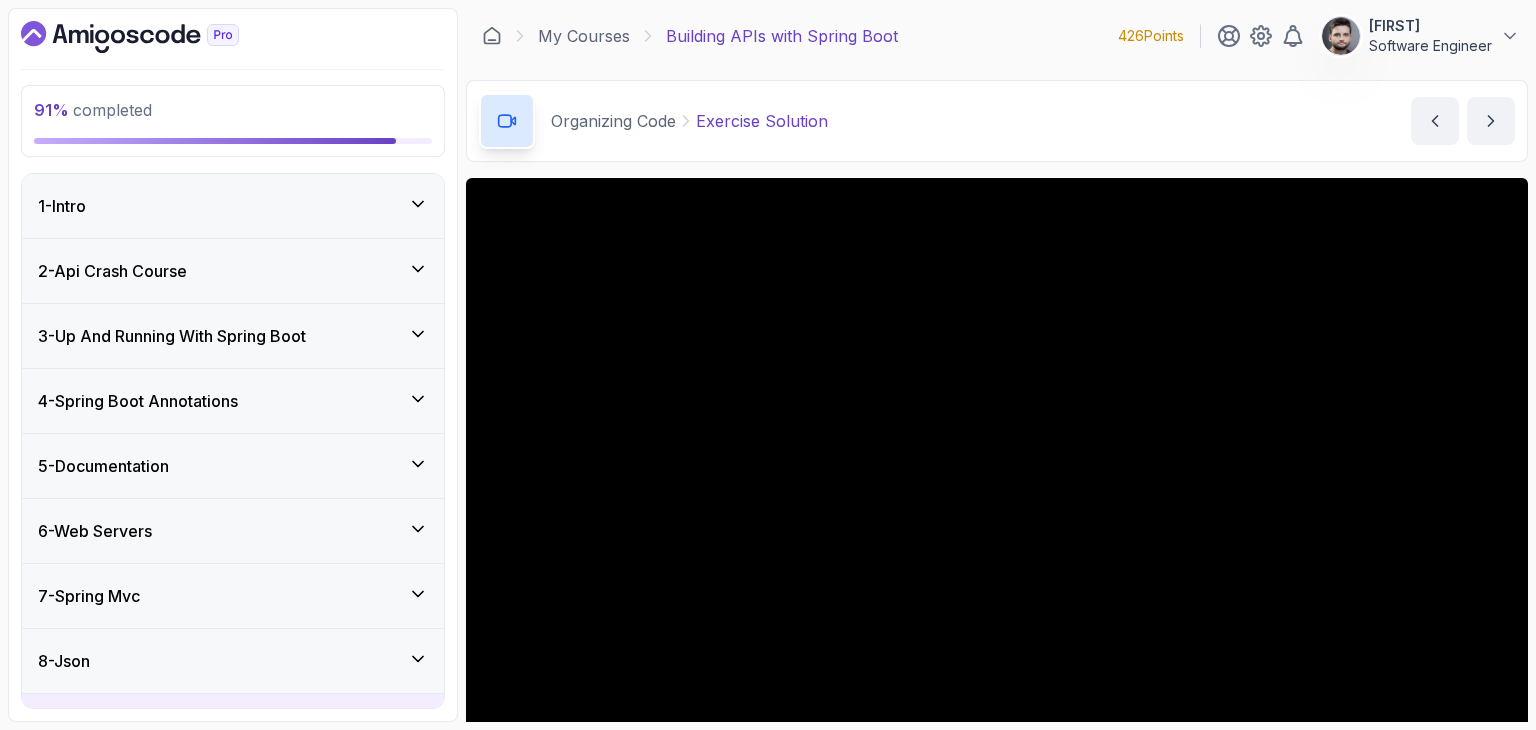 scroll, scrollTop: 0, scrollLeft: 0, axis: both 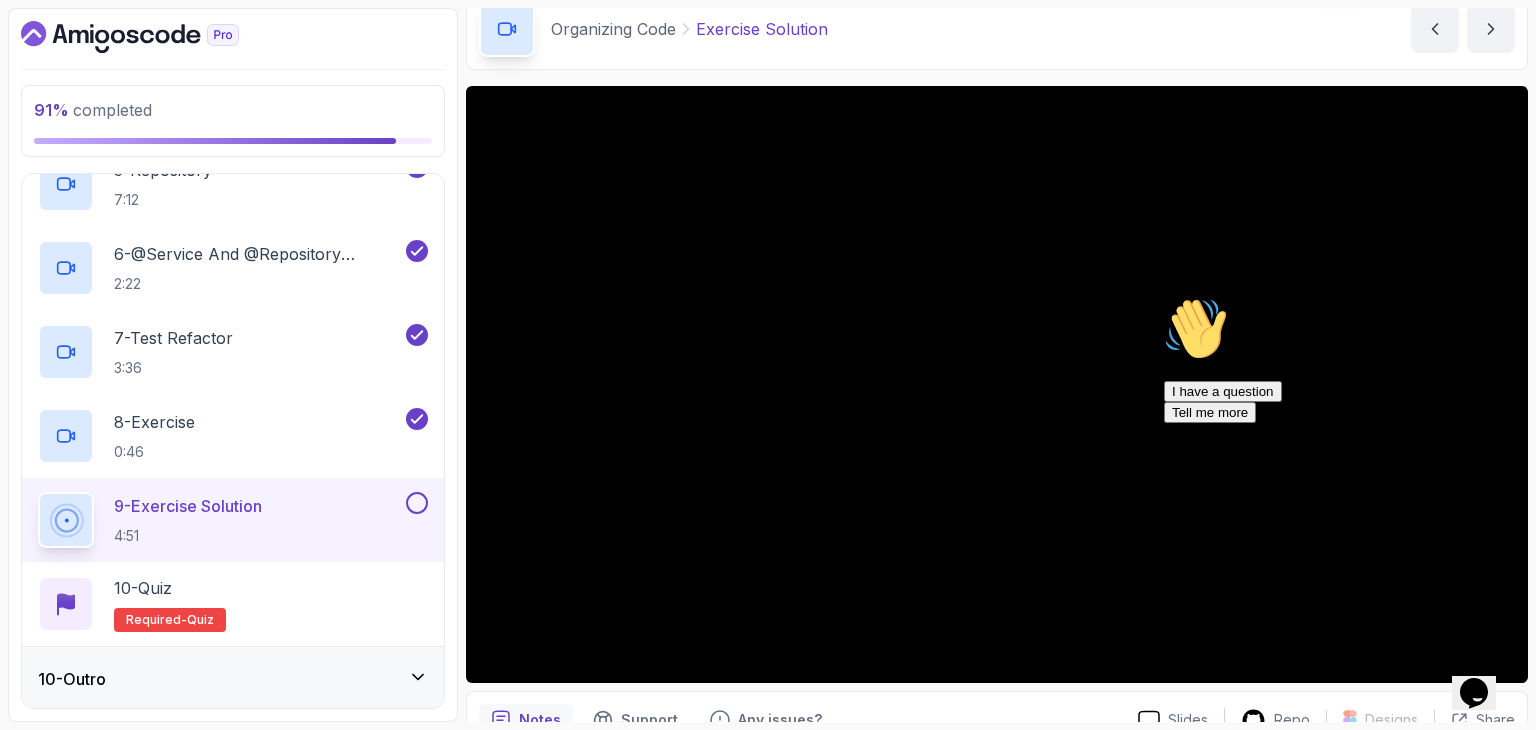 click at bounding box center (1344, 297) 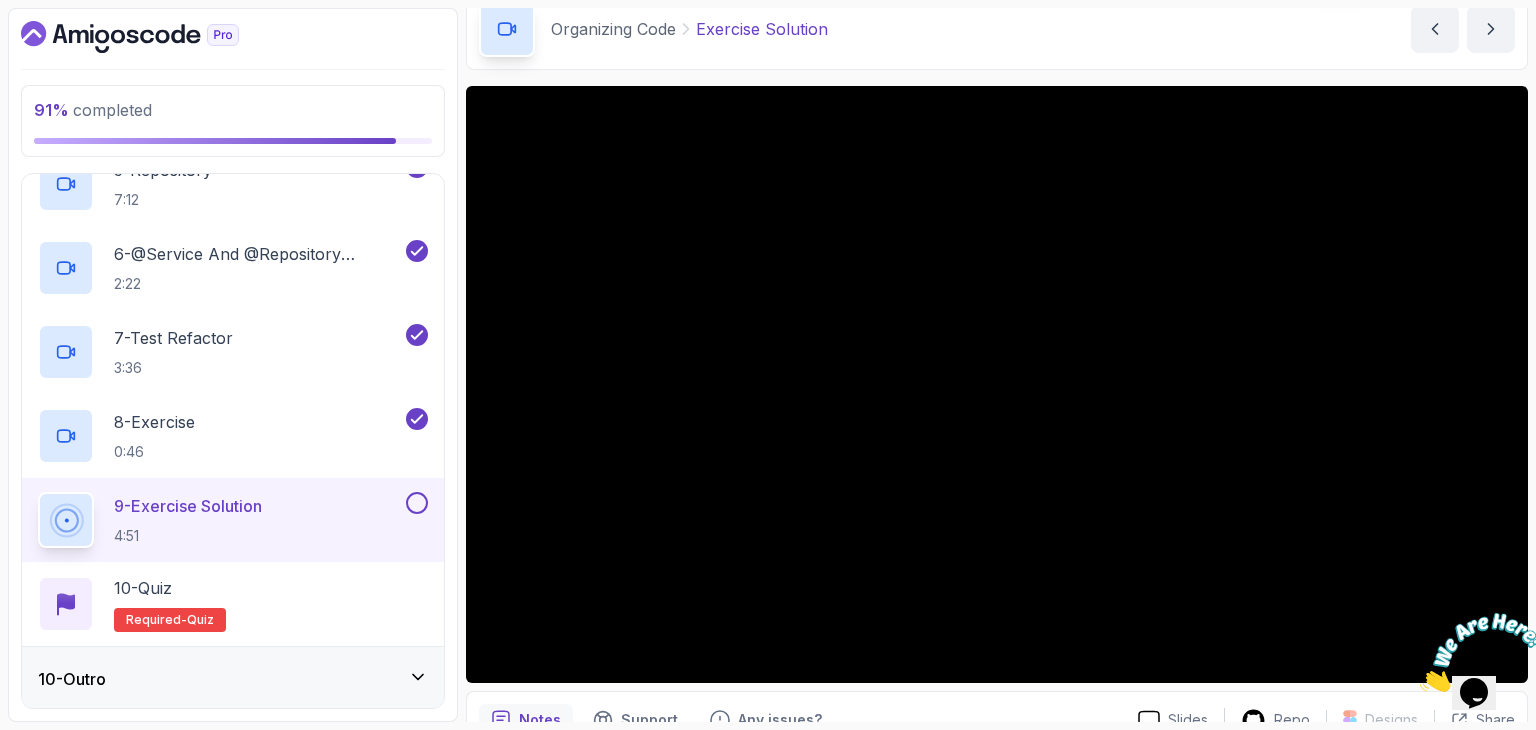 click on "Organizing Code Exercise Solution Exercise Solution by [FIRST] [LAST]" at bounding box center (997, 29) 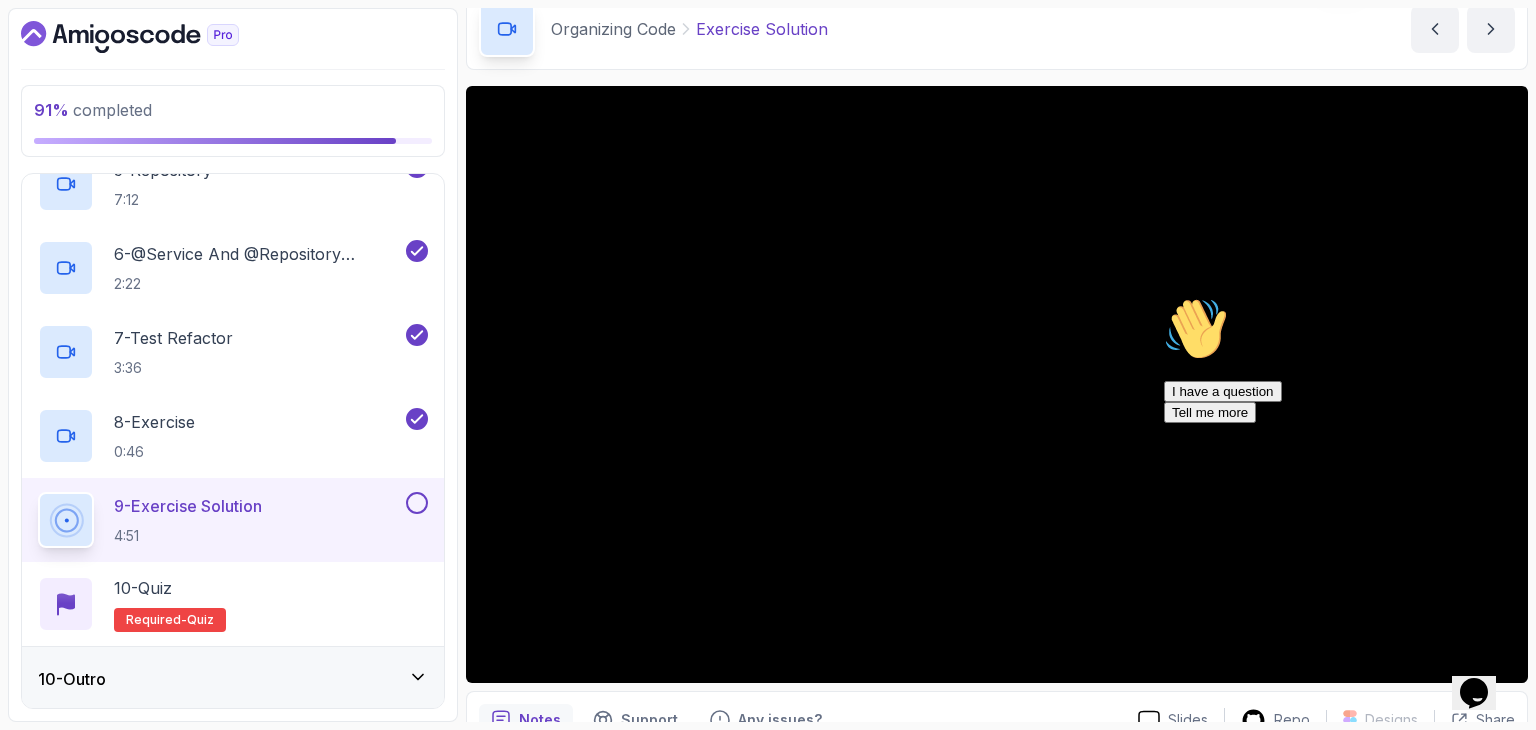 click at bounding box center (1164, 297) 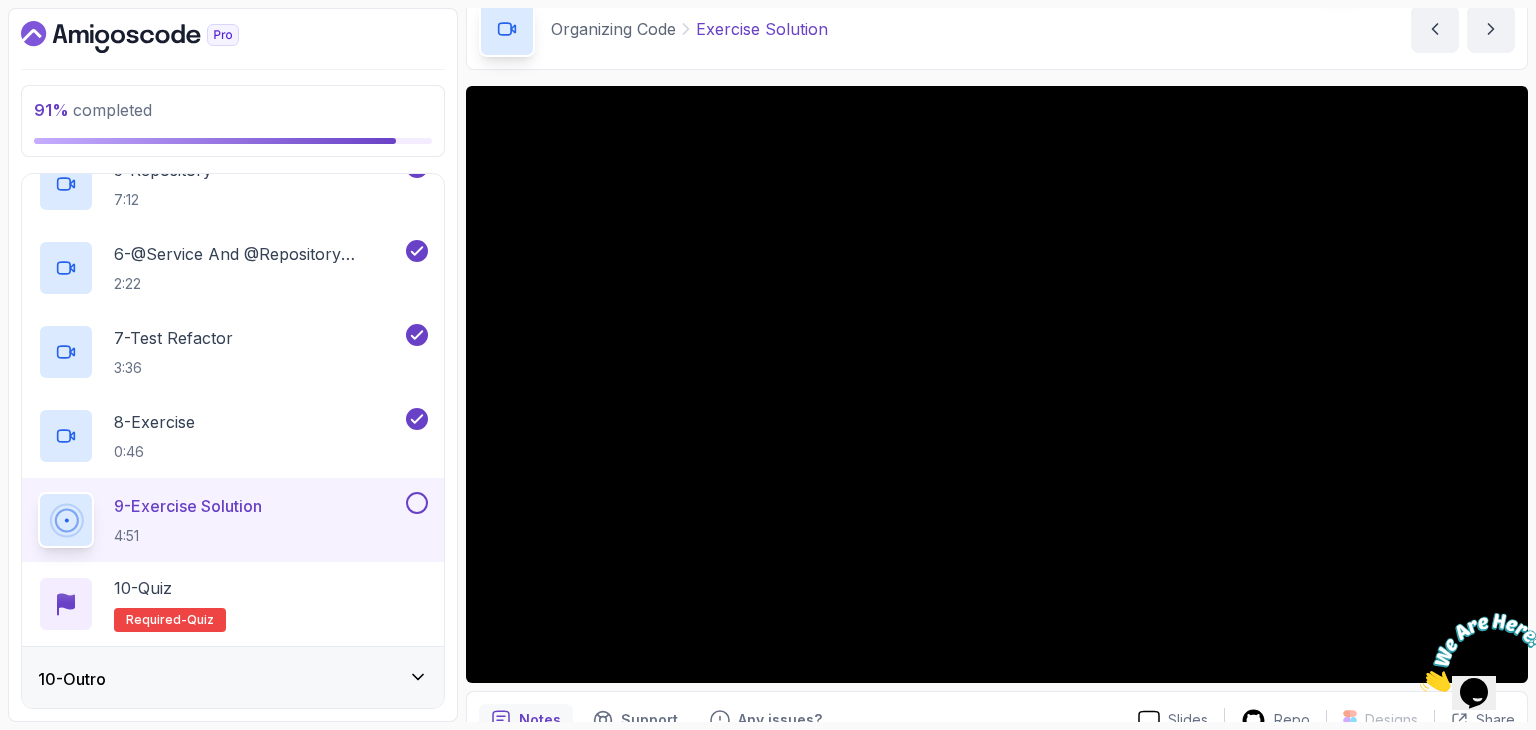click on "Notes Support Any issues?" at bounding box center [800, 720] 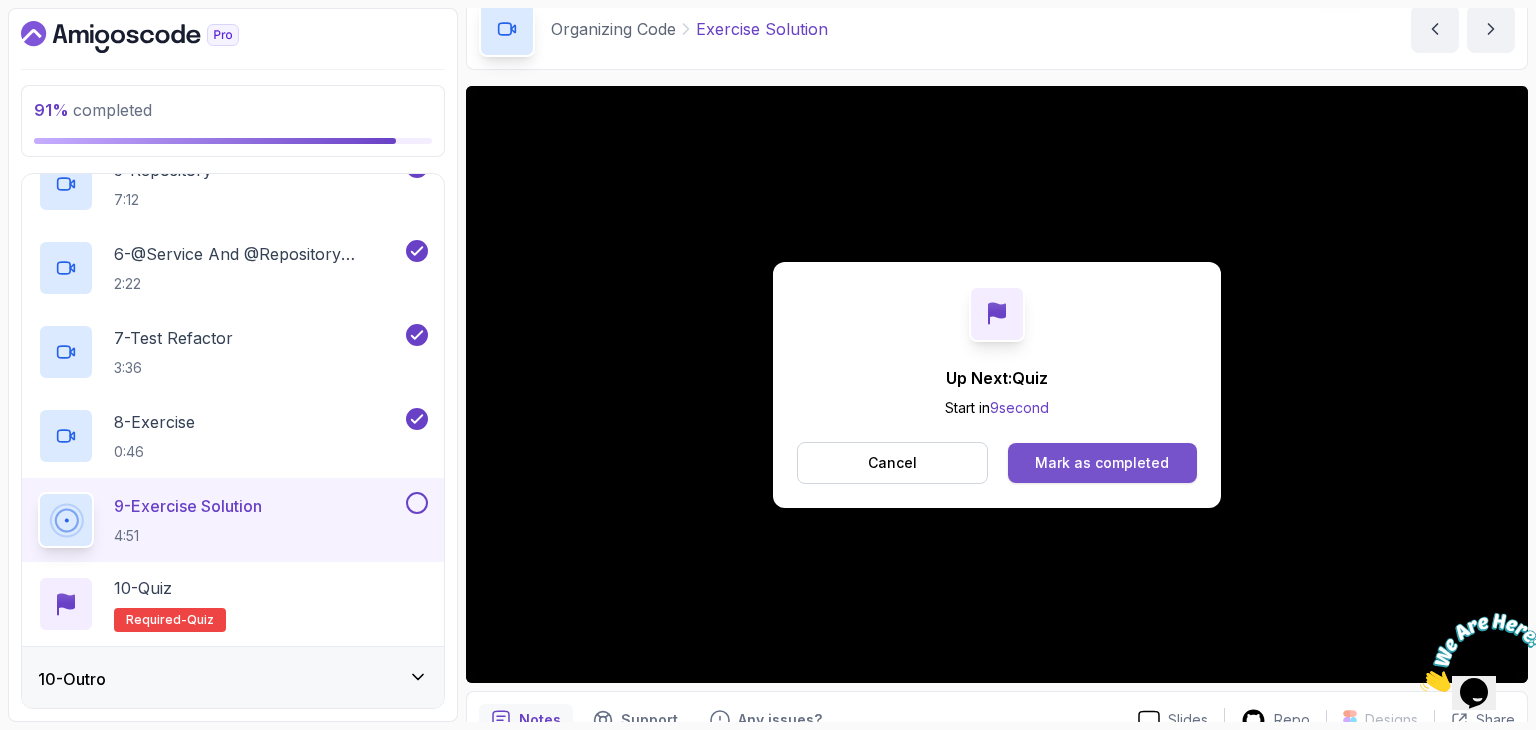 click on "Mark as completed" at bounding box center (1102, 463) 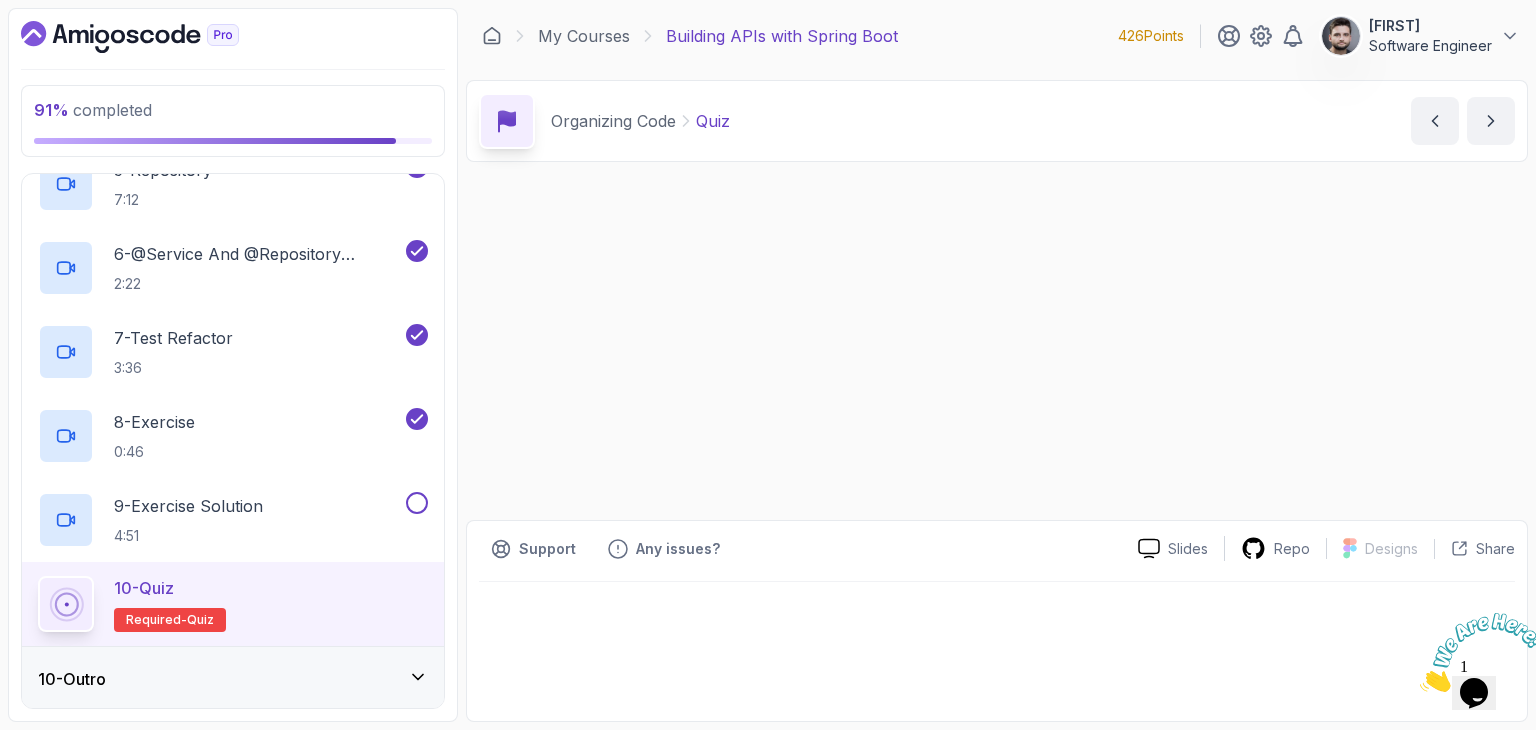 scroll, scrollTop: 0, scrollLeft: 0, axis: both 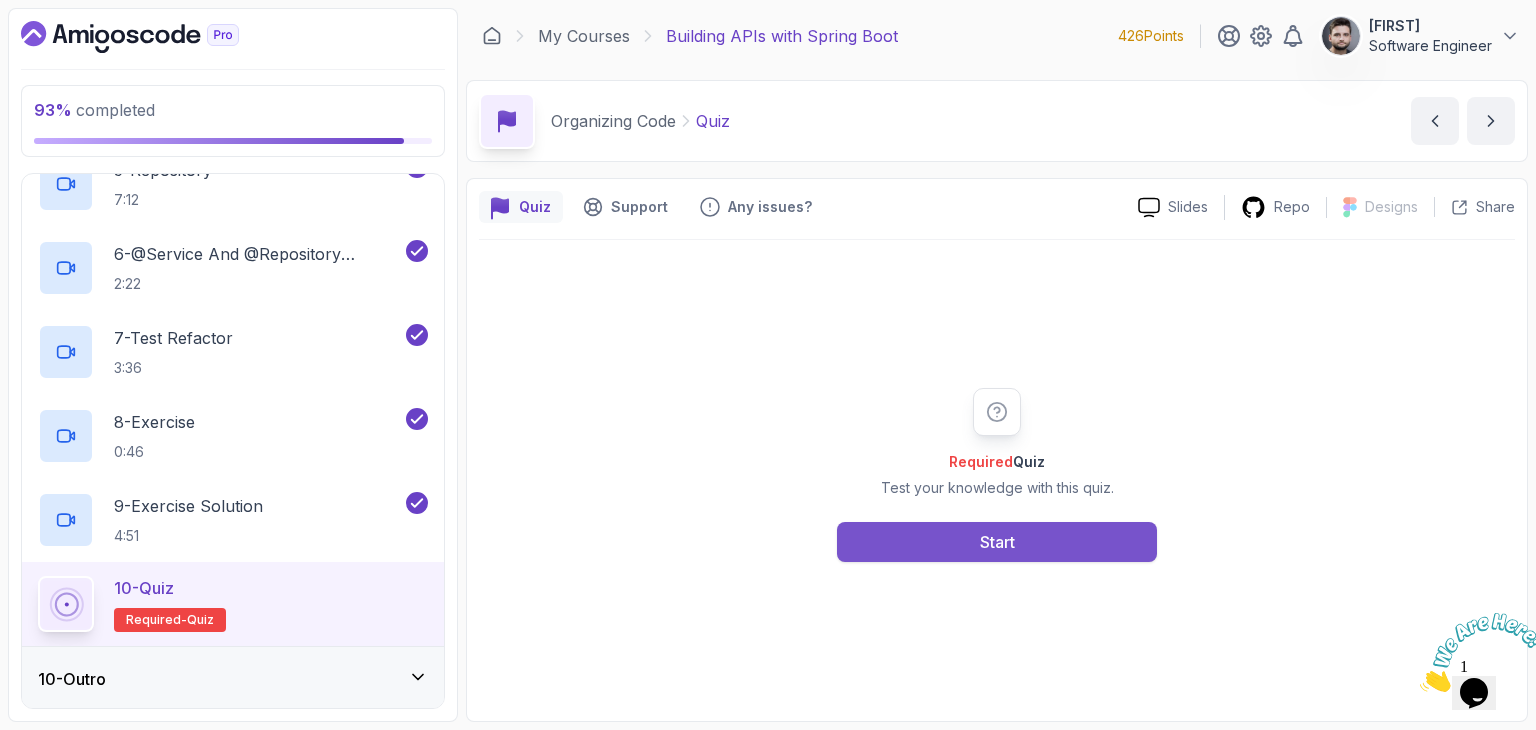 click on "Start" at bounding box center (997, 542) 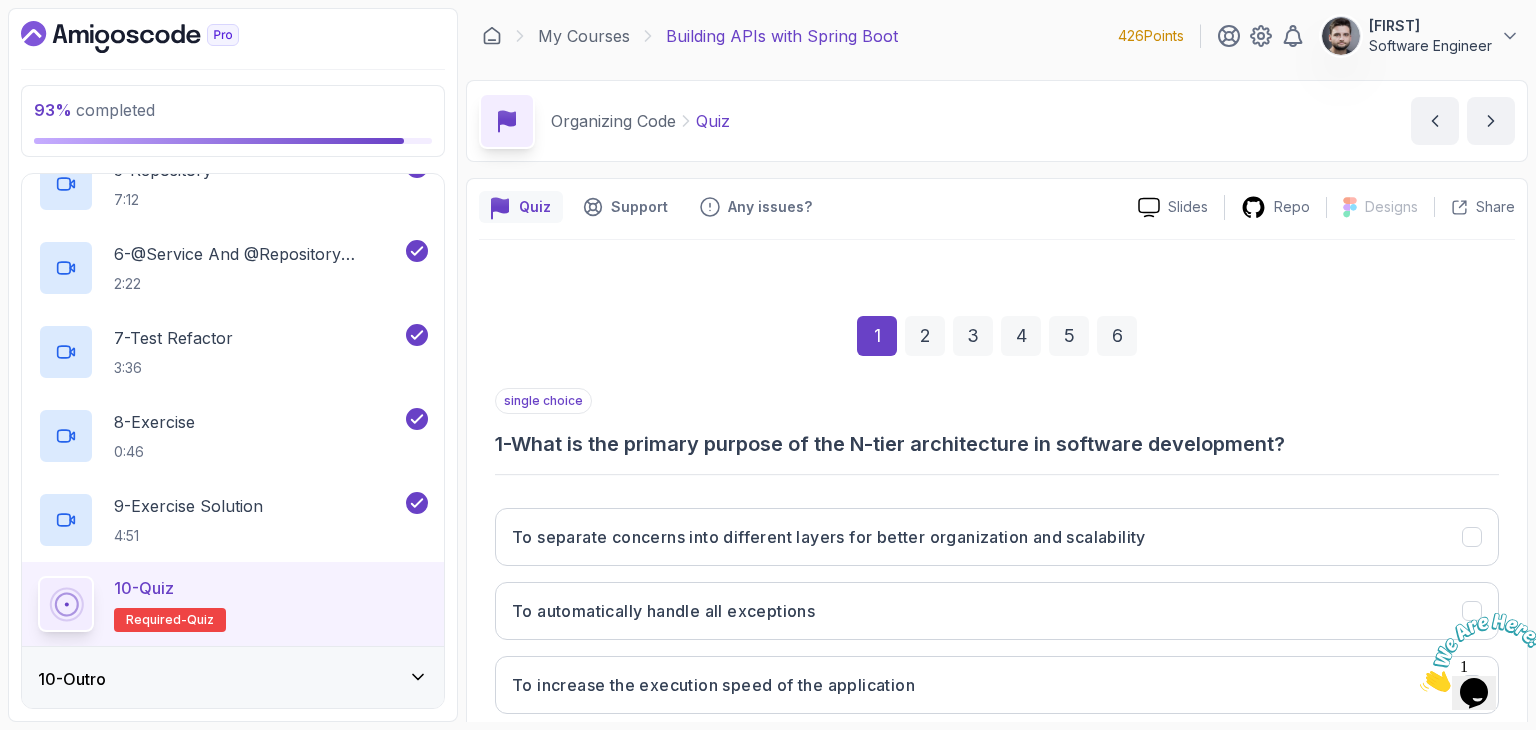 scroll, scrollTop: 192, scrollLeft: 0, axis: vertical 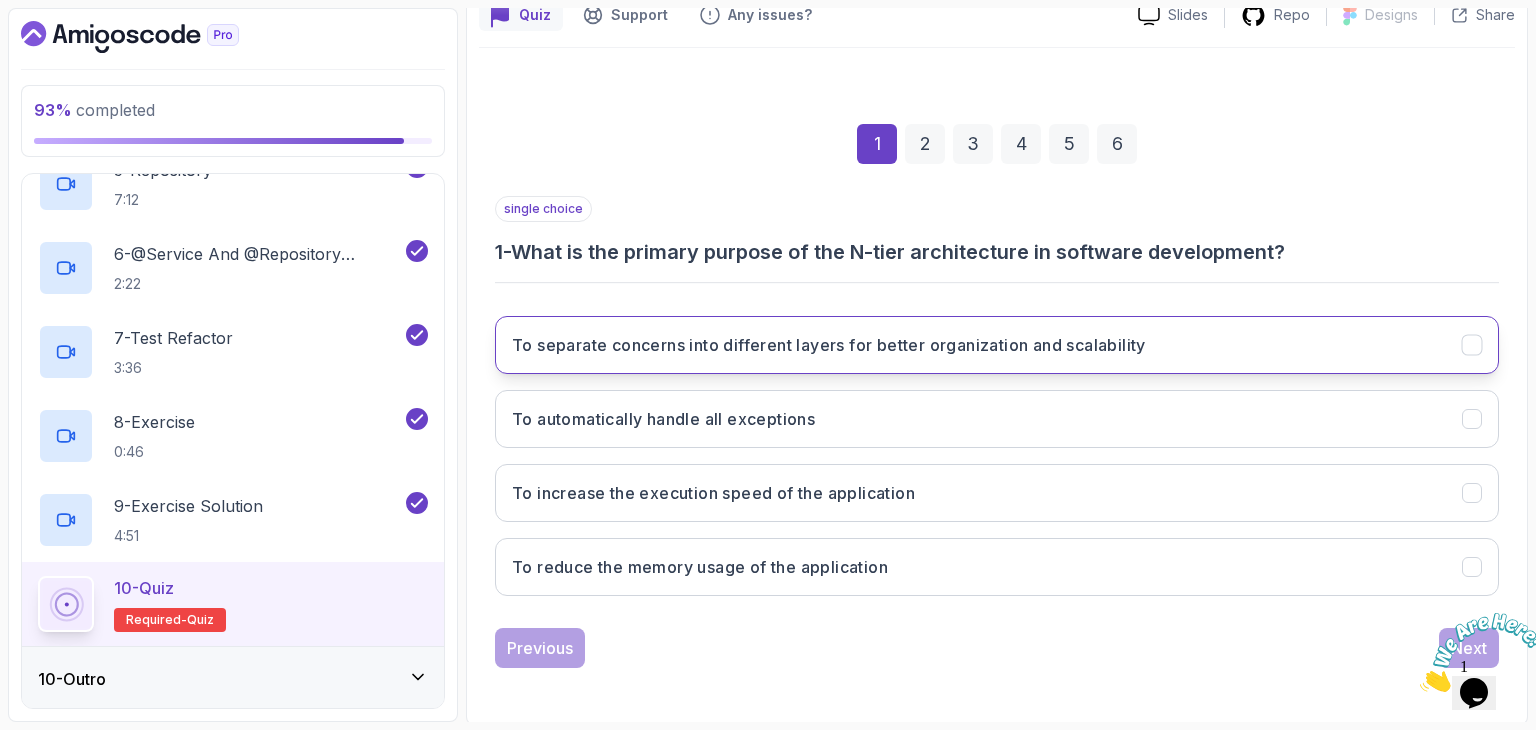 click on "To separate concerns into different layers for better organization and scalability" at bounding box center (829, 345) 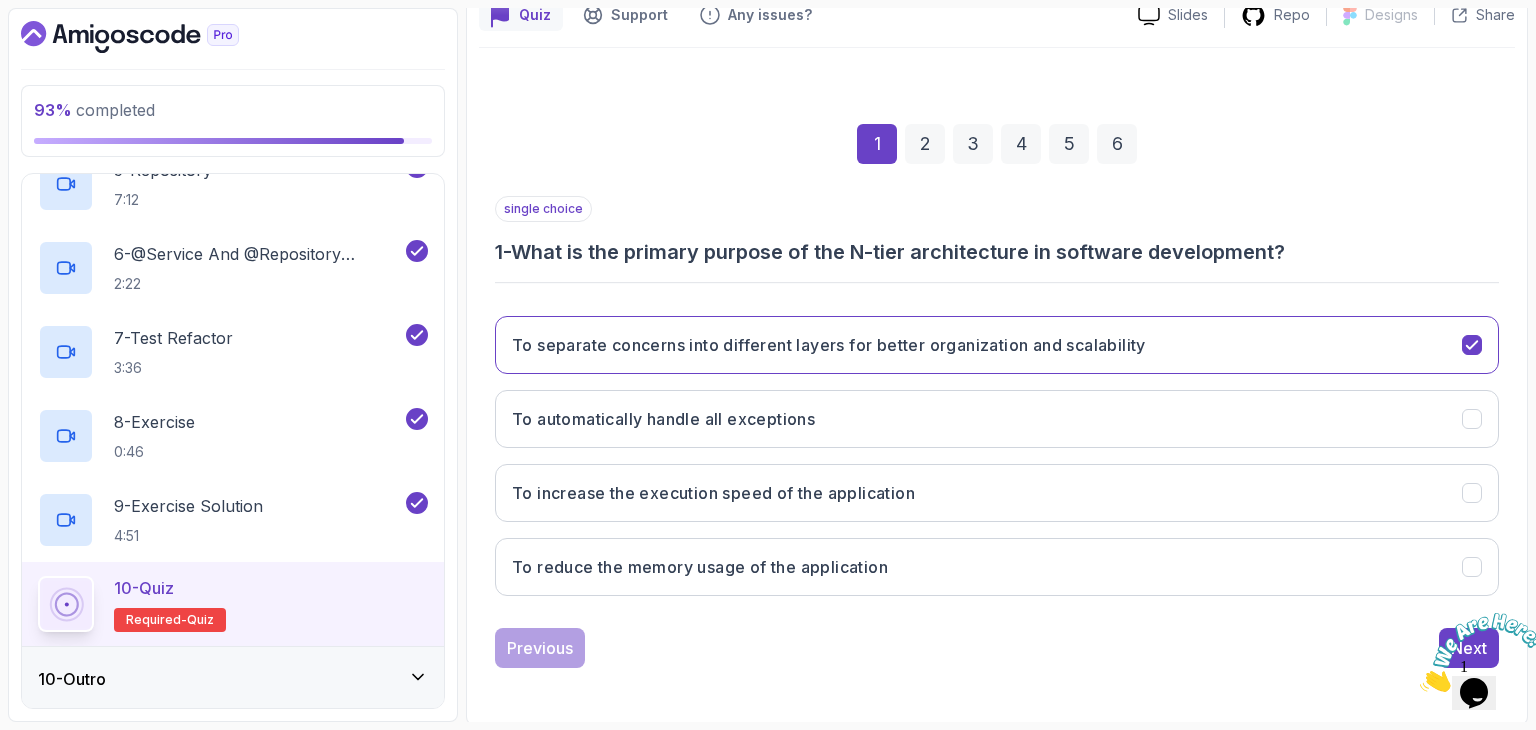 click at bounding box center [1420, 686] 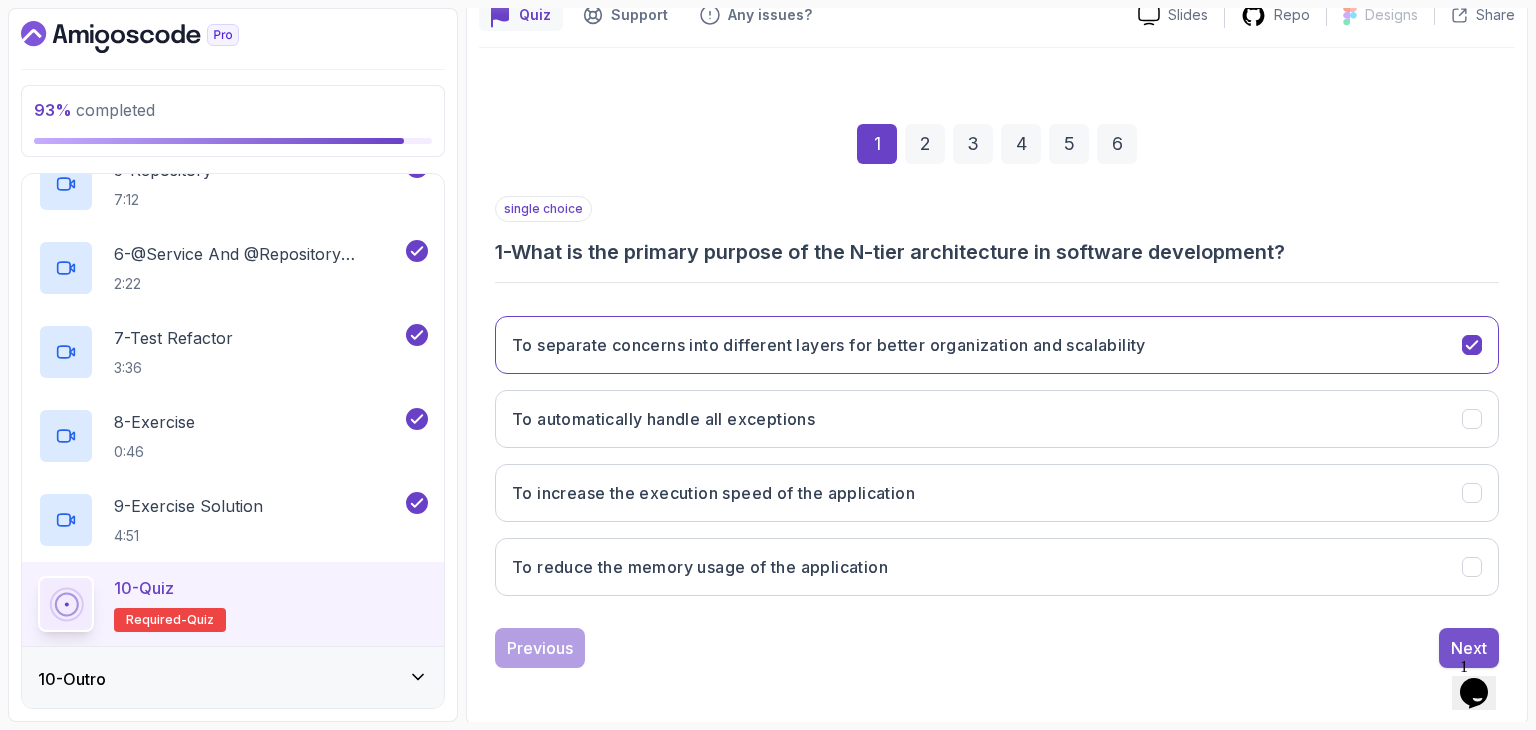 click on "Next" at bounding box center [1469, 648] 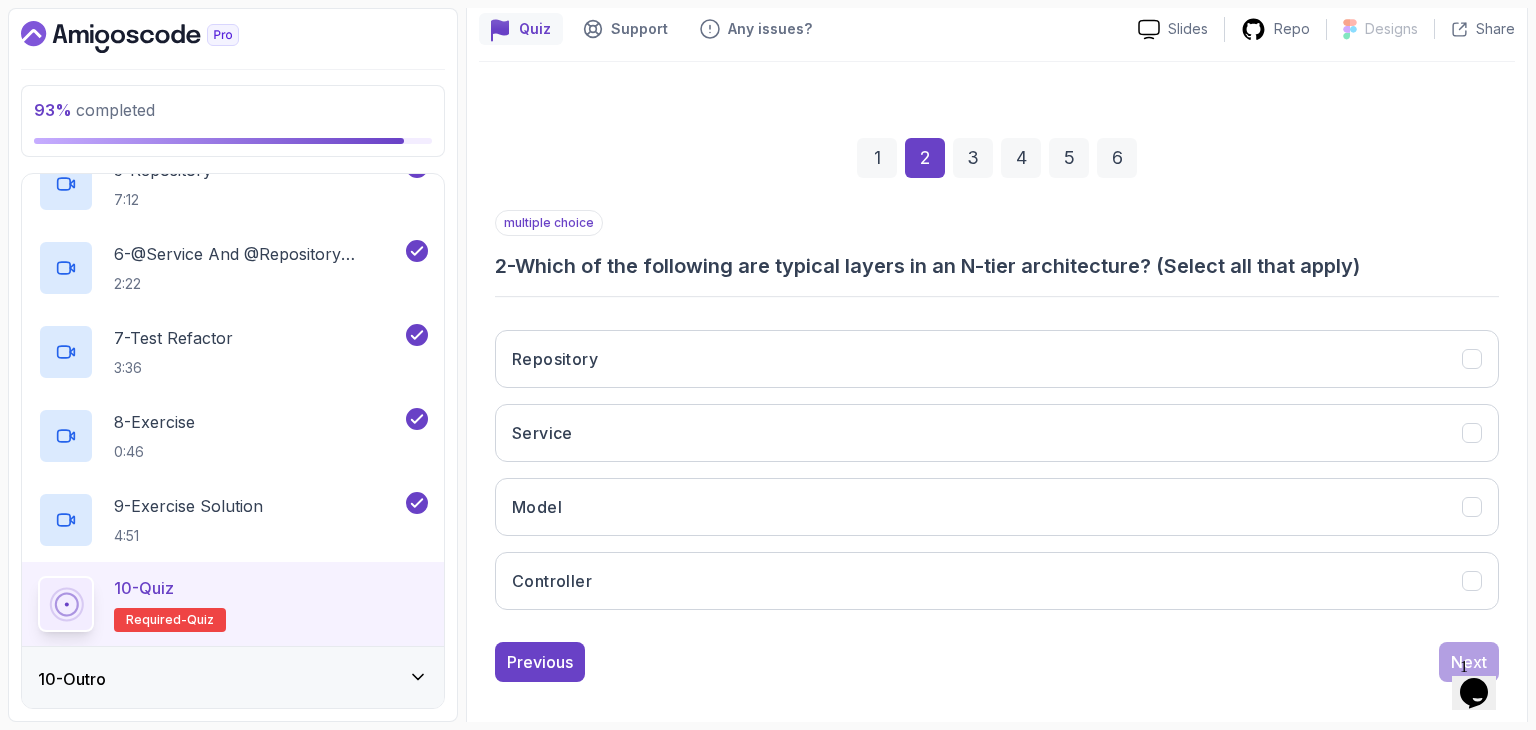 scroll, scrollTop: 192, scrollLeft: 0, axis: vertical 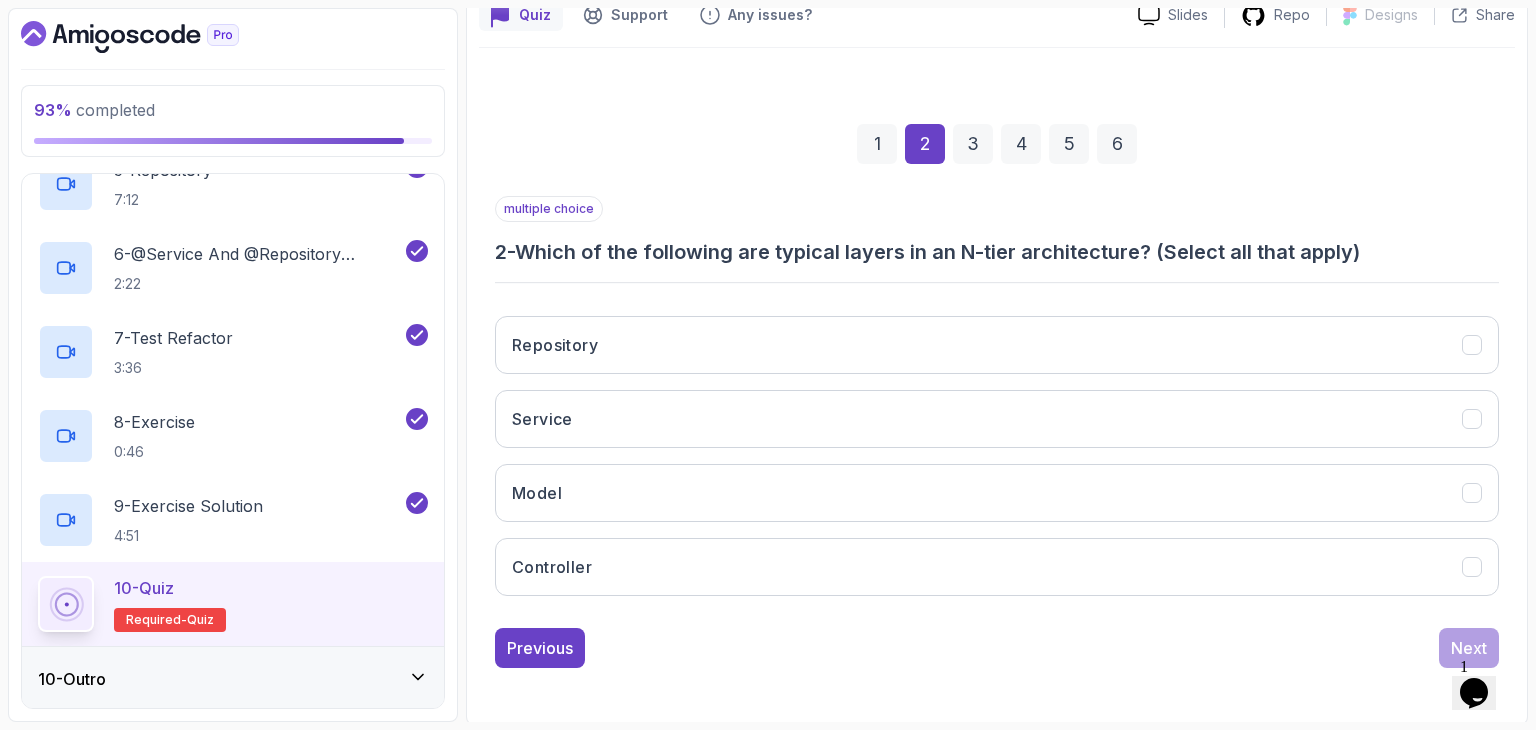 drag, startPoint x: 736, startPoint y: 324, endPoint x: 748, endPoint y: 294, distance: 32.31099 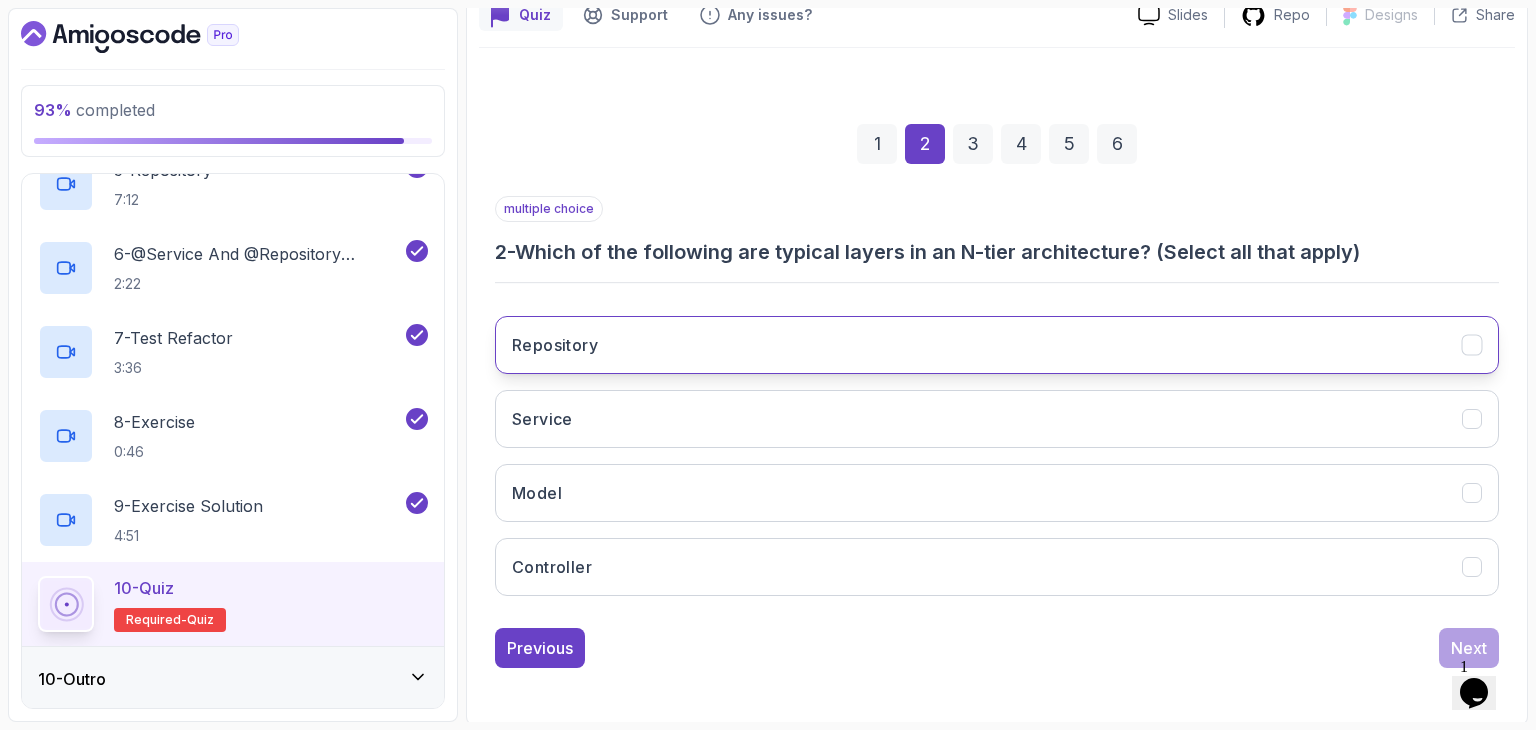 click on "Repository" at bounding box center [997, 345] 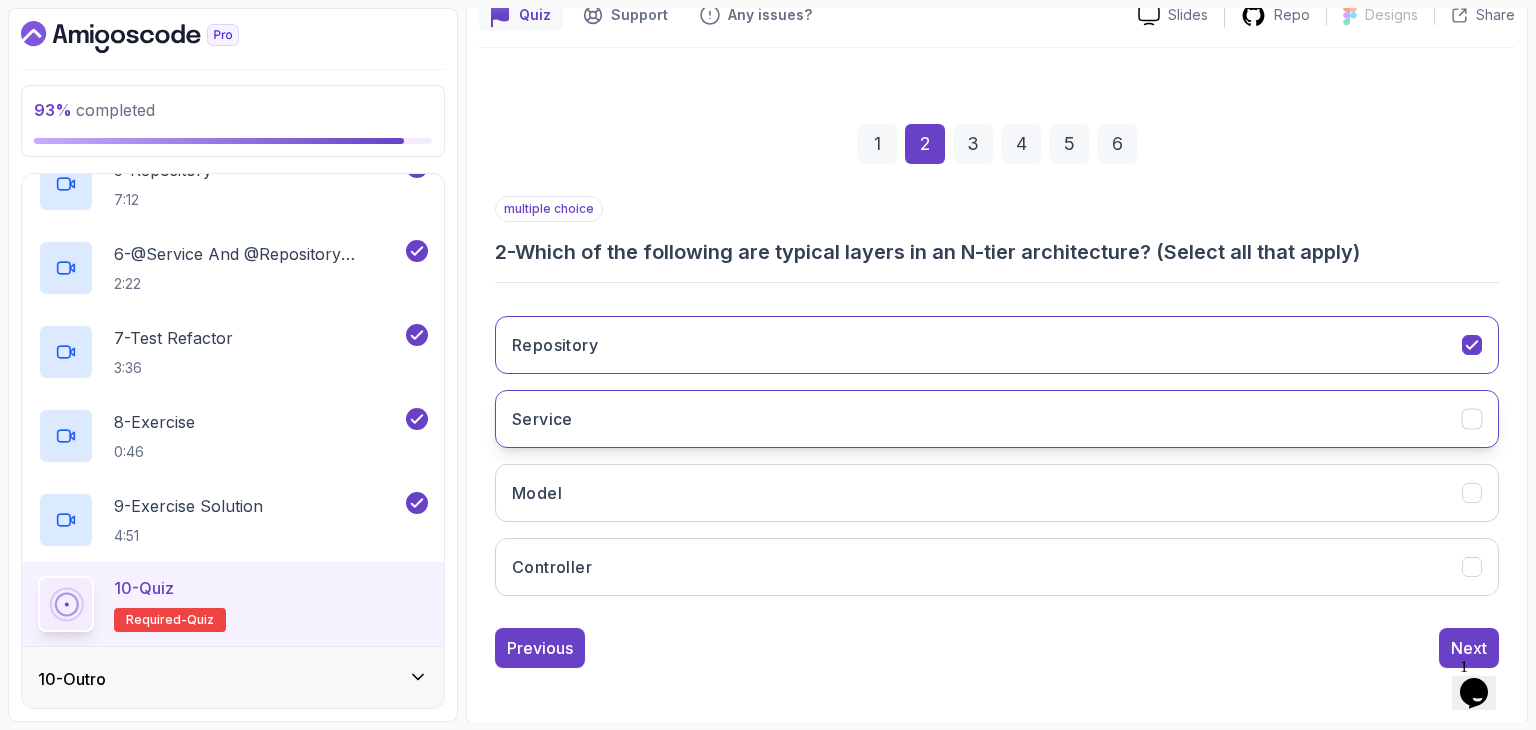 click on "Service" at bounding box center [997, 419] 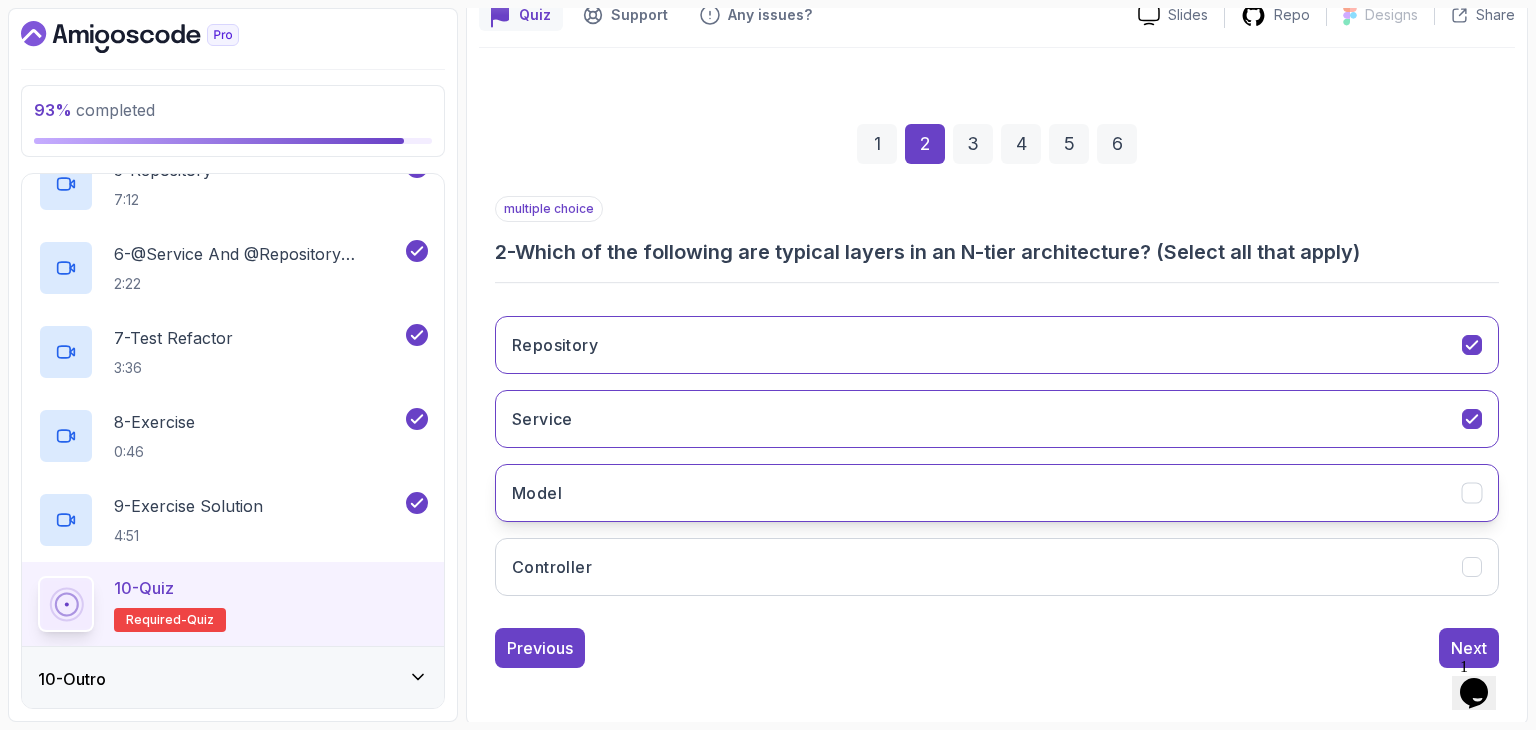 click on "Model" at bounding box center [997, 493] 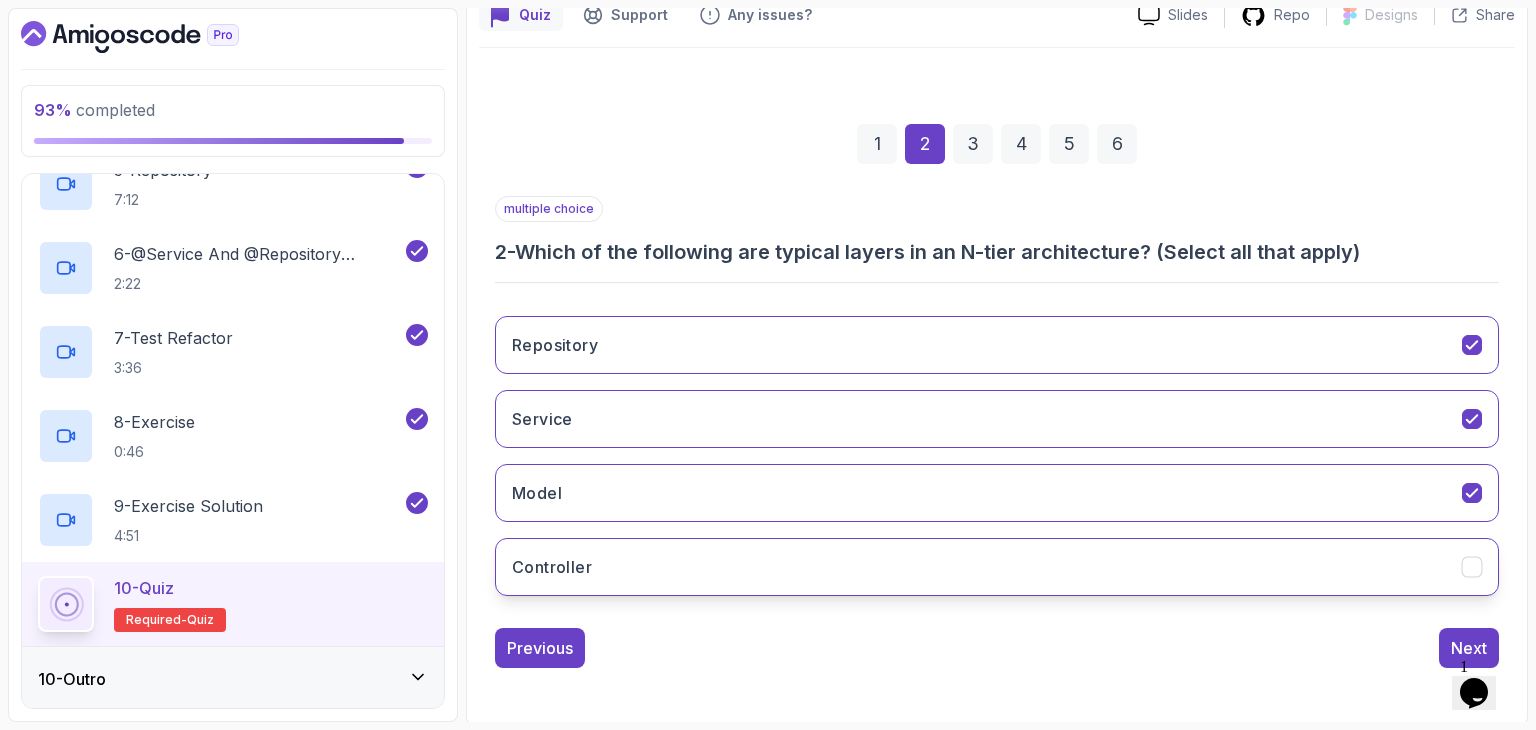 click on "Controller" at bounding box center (997, 567) 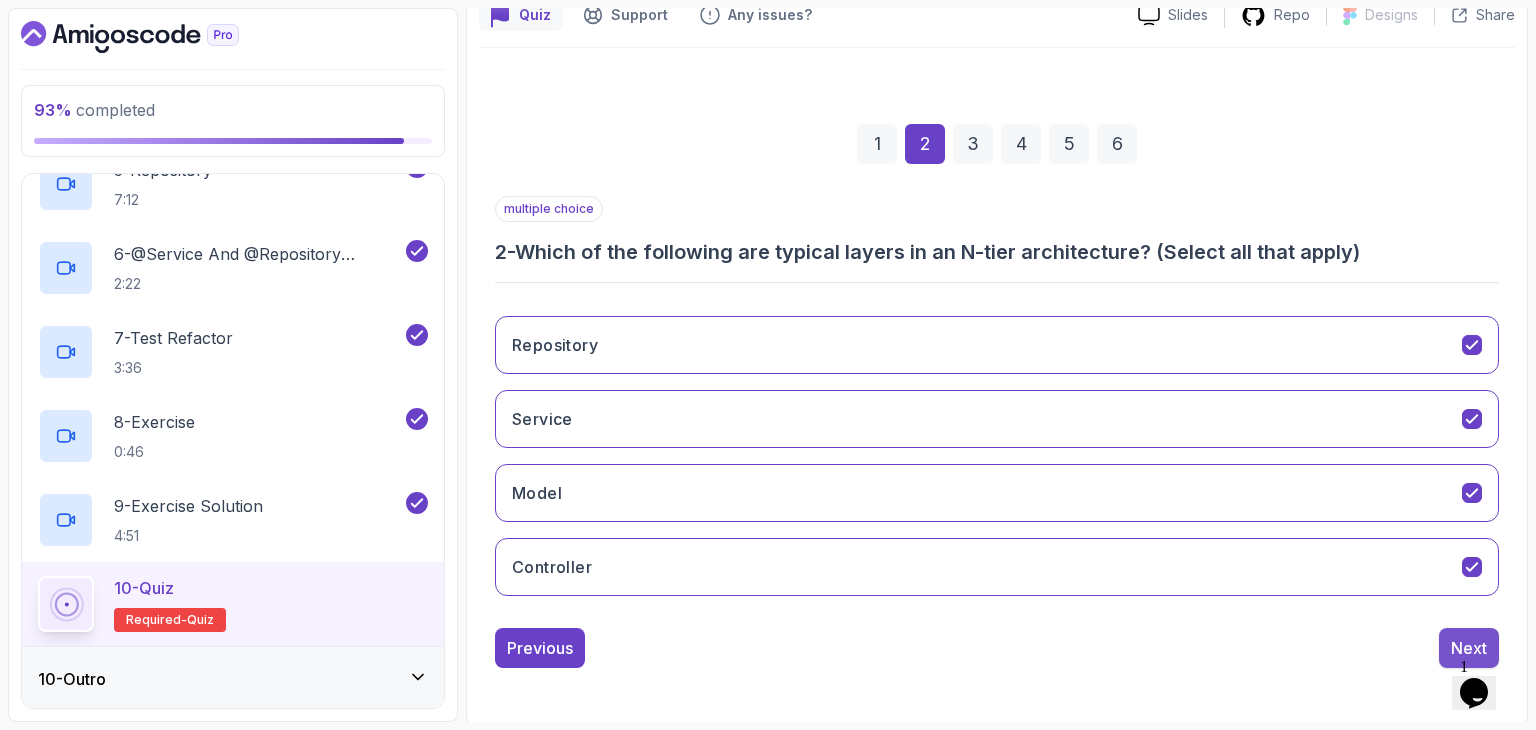 click on "Next" at bounding box center [1469, 648] 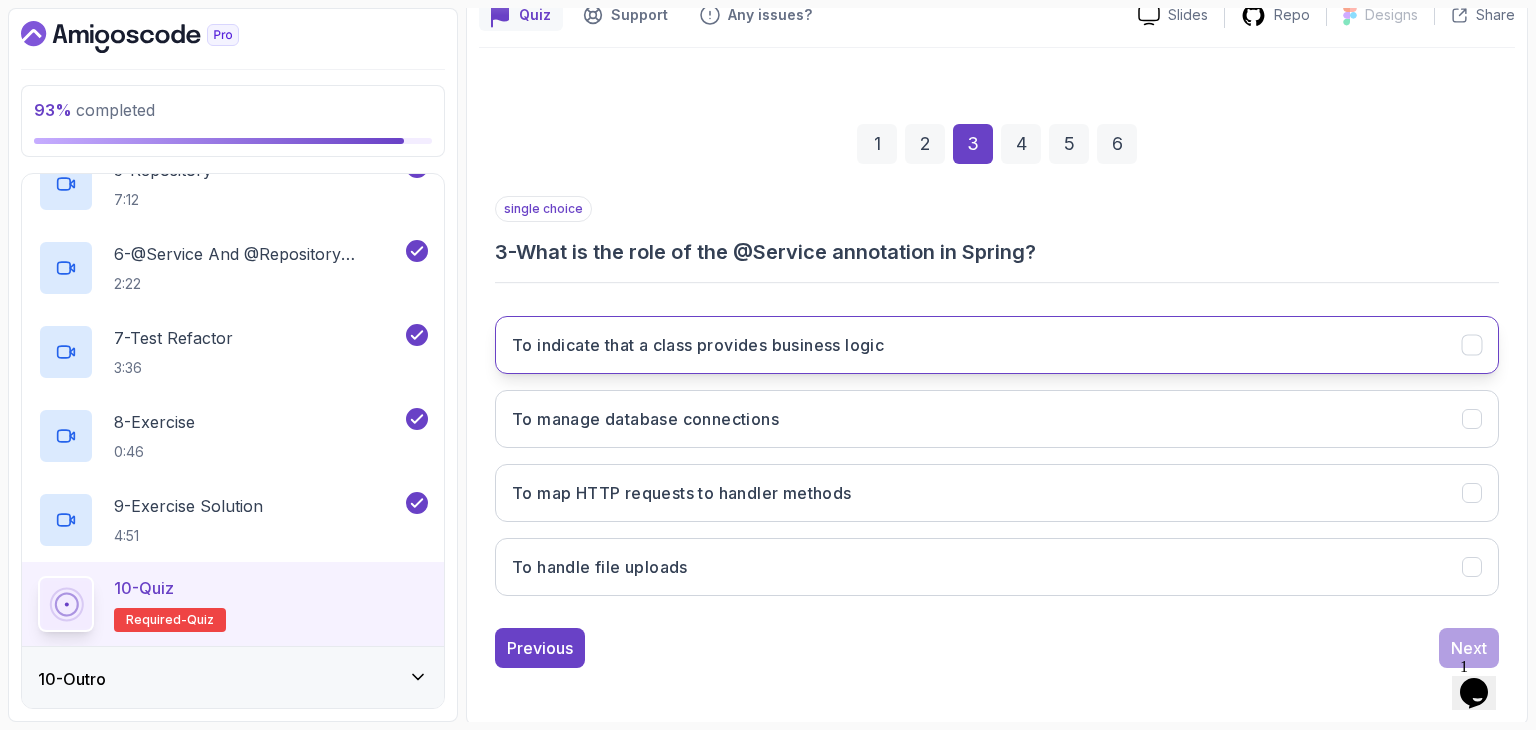 click on "To indicate that a class provides business logic" at bounding box center (997, 345) 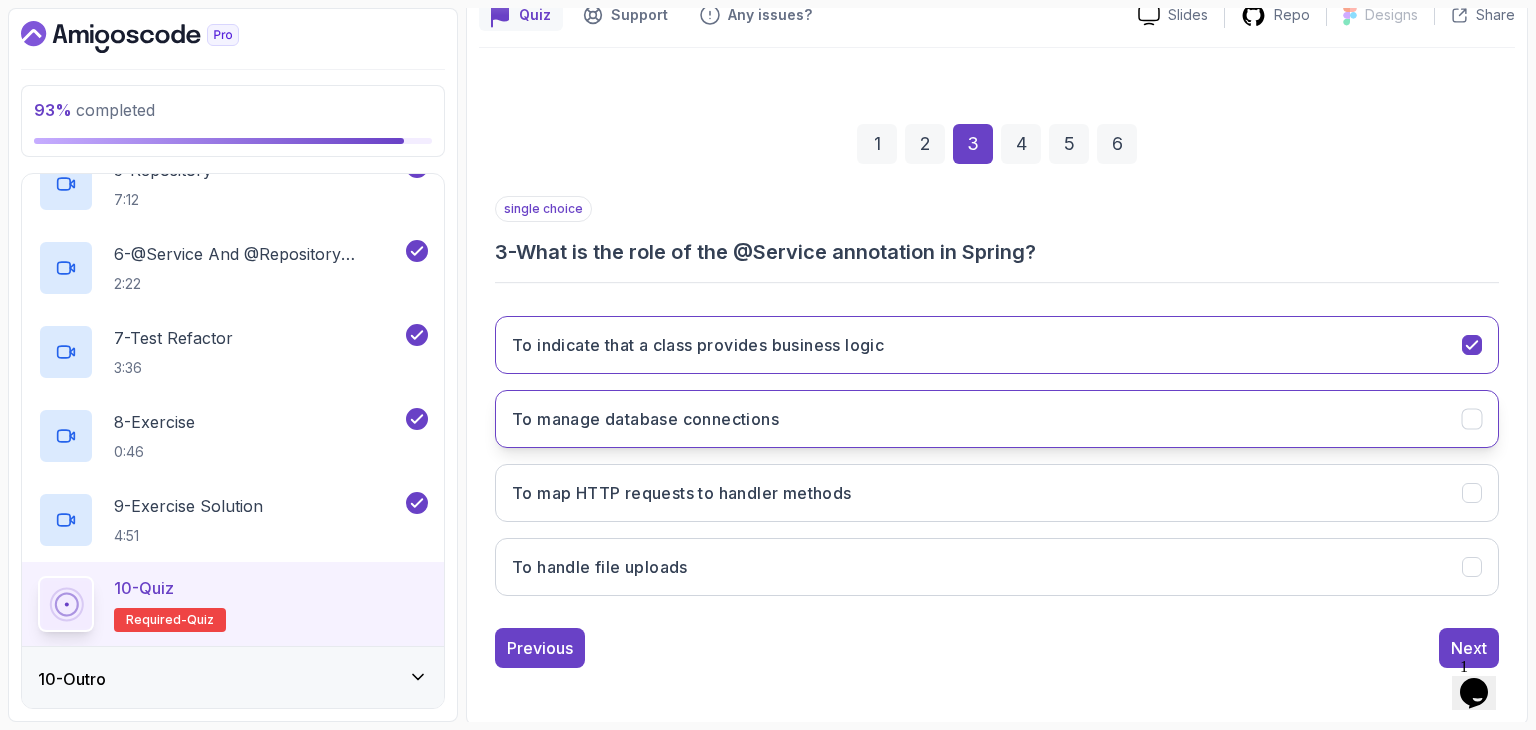 click on "To manage database connections" at bounding box center (997, 419) 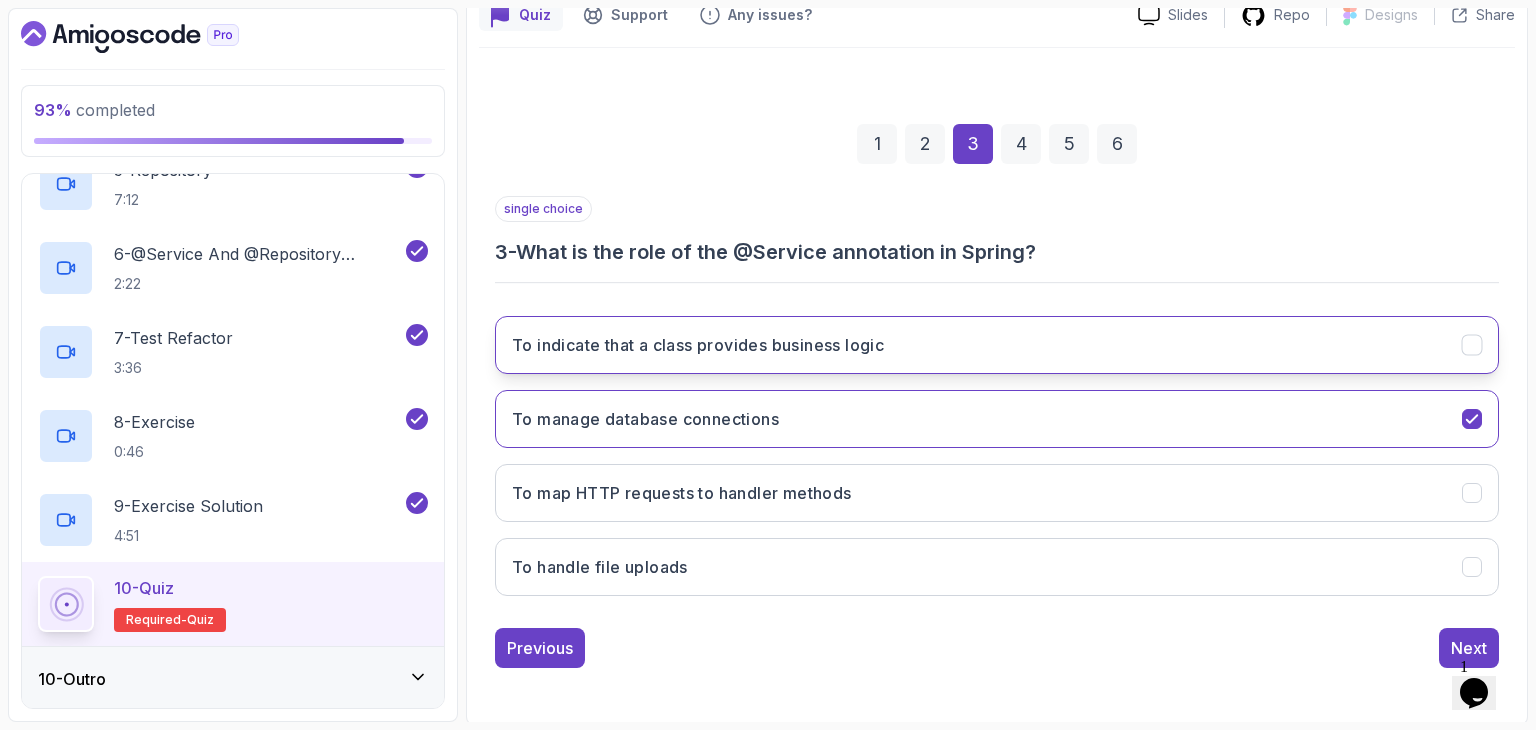 click on "To indicate that a class provides business logic" at bounding box center [997, 345] 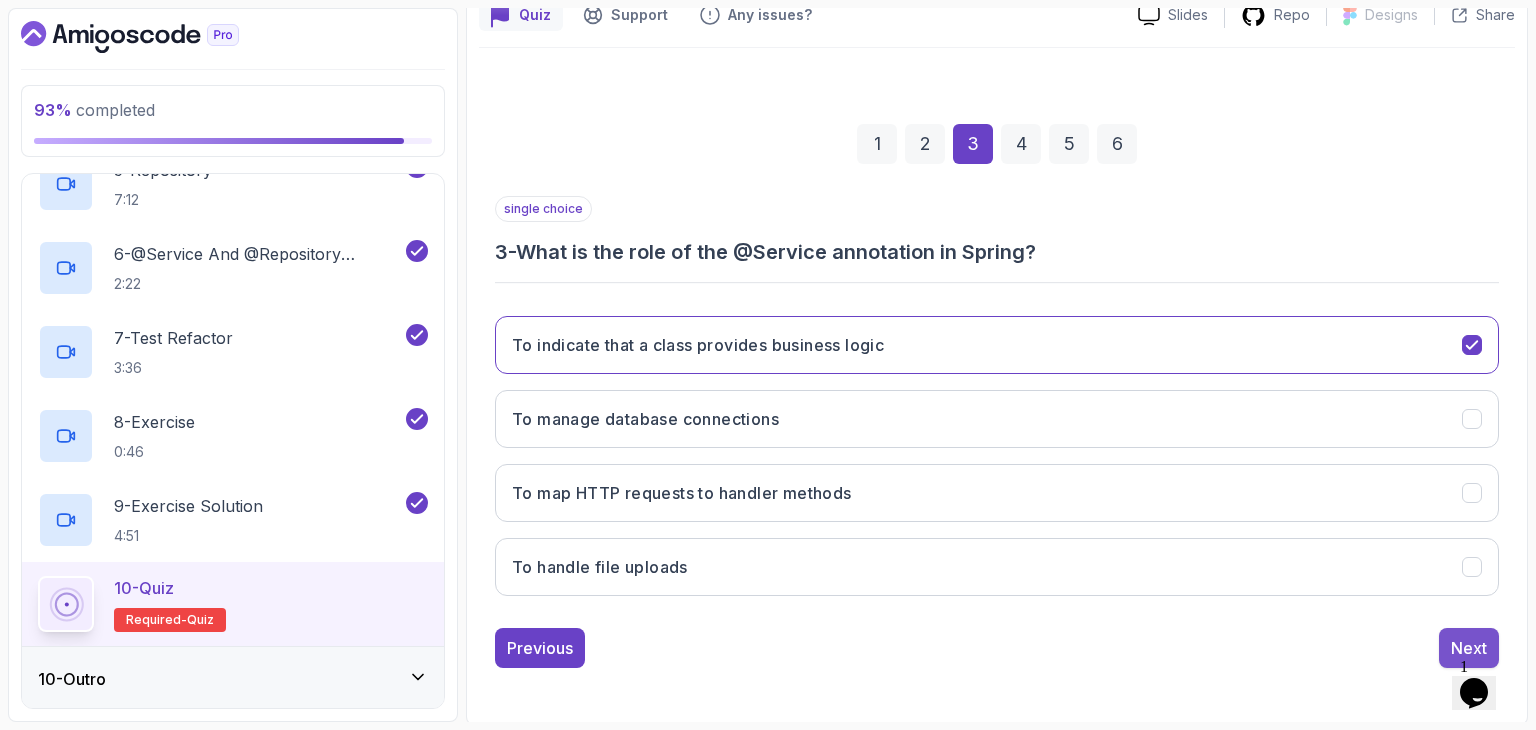 click on "Next" at bounding box center (1469, 648) 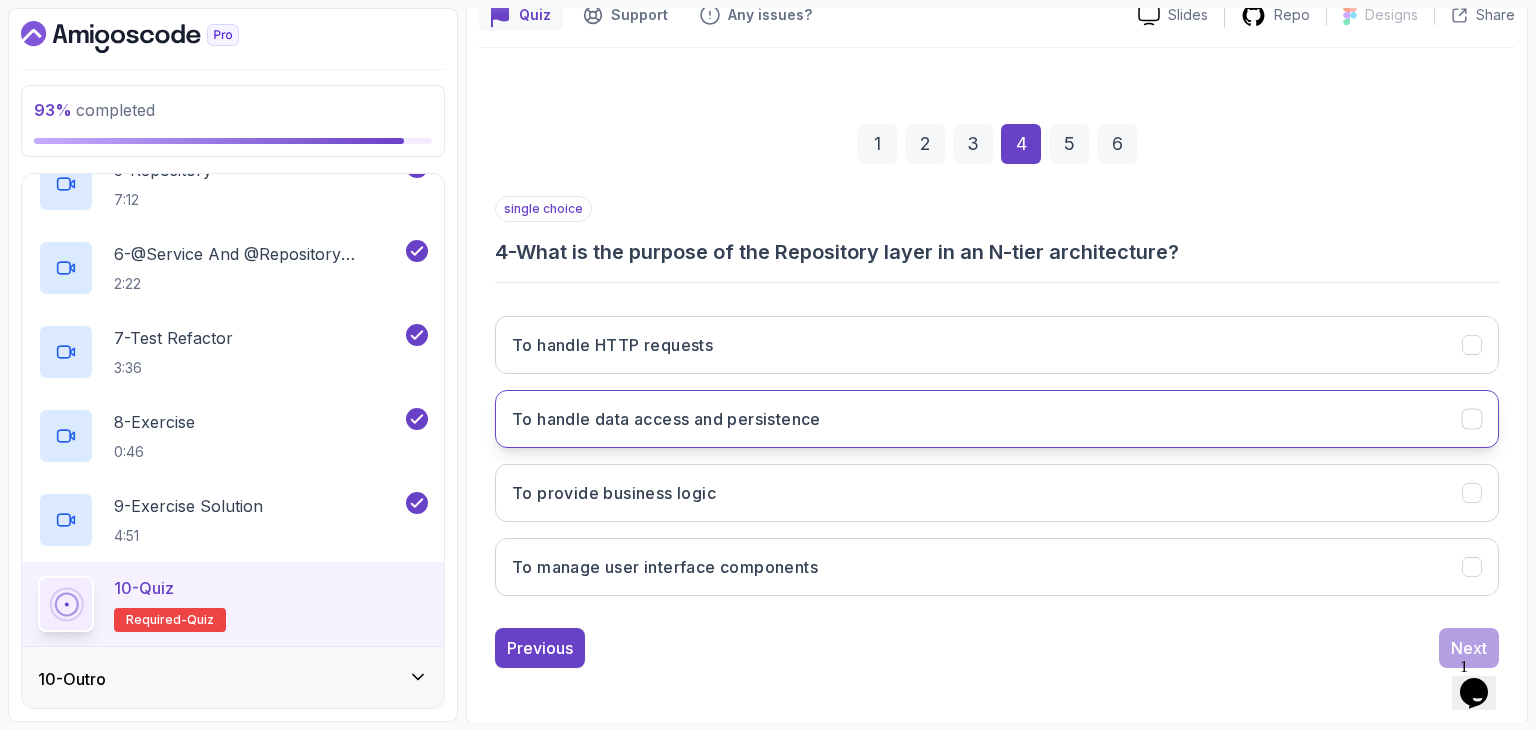 click on "To handle data access and persistence" at bounding box center [666, 419] 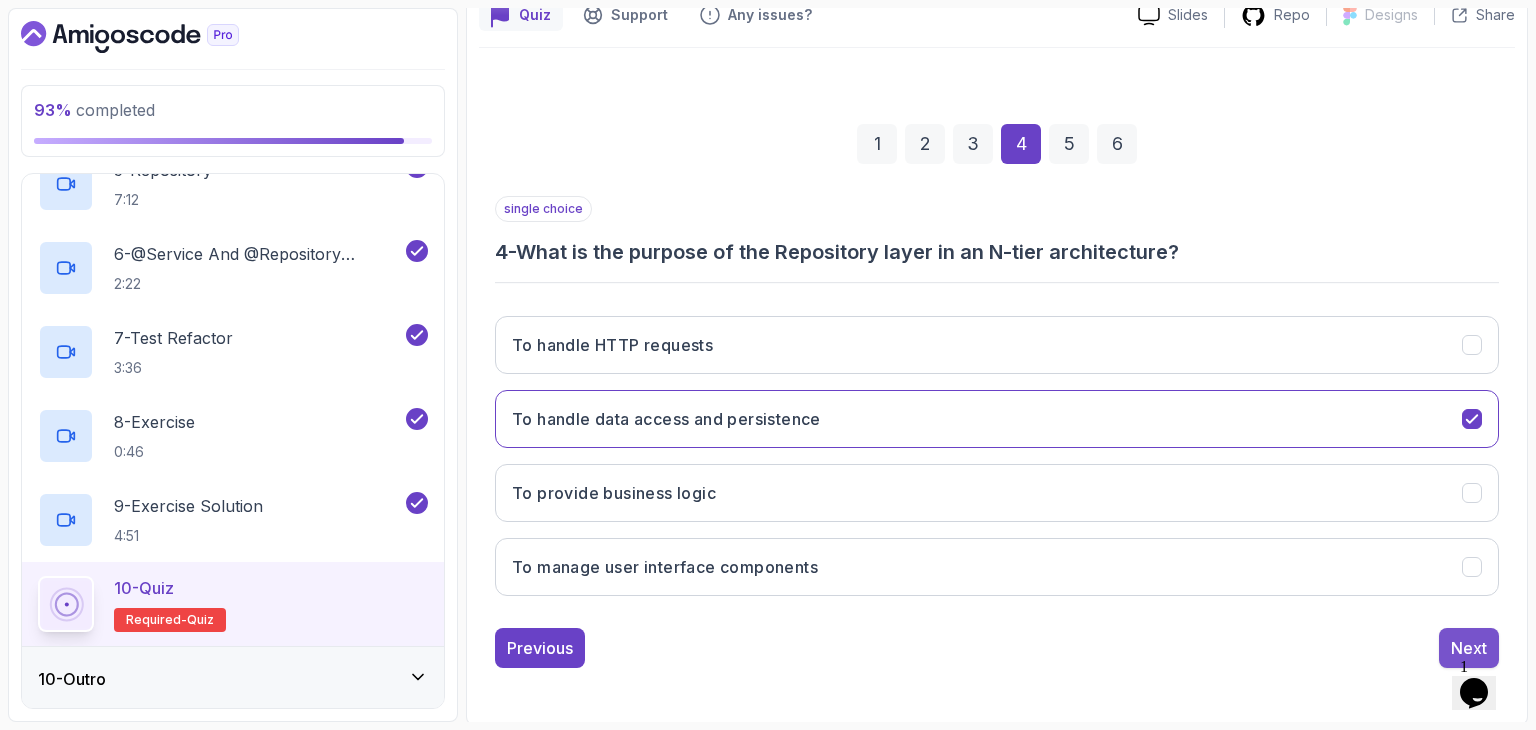 click on "Next" at bounding box center (1469, 648) 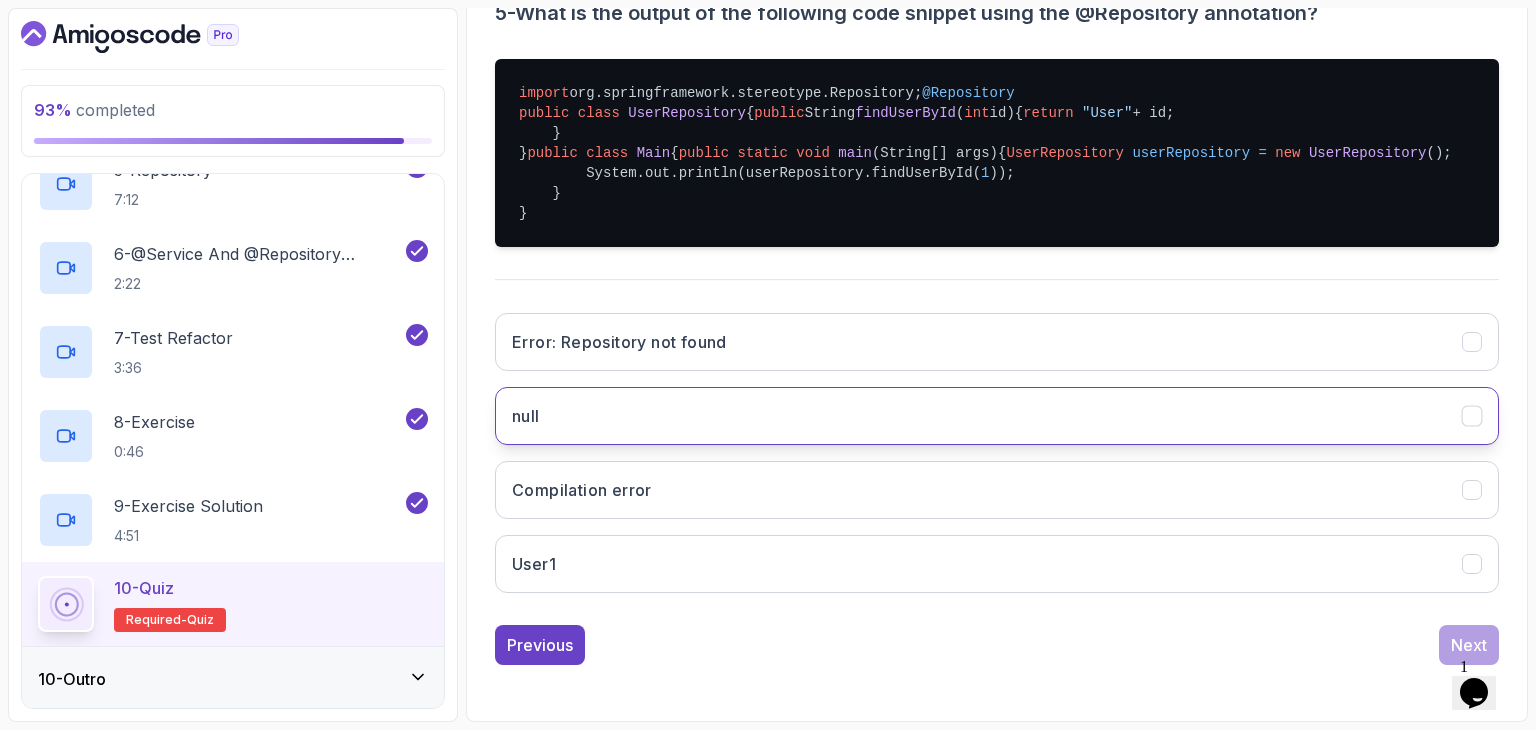 scroll, scrollTop: 588, scrollLeft: 0, axis: vertical 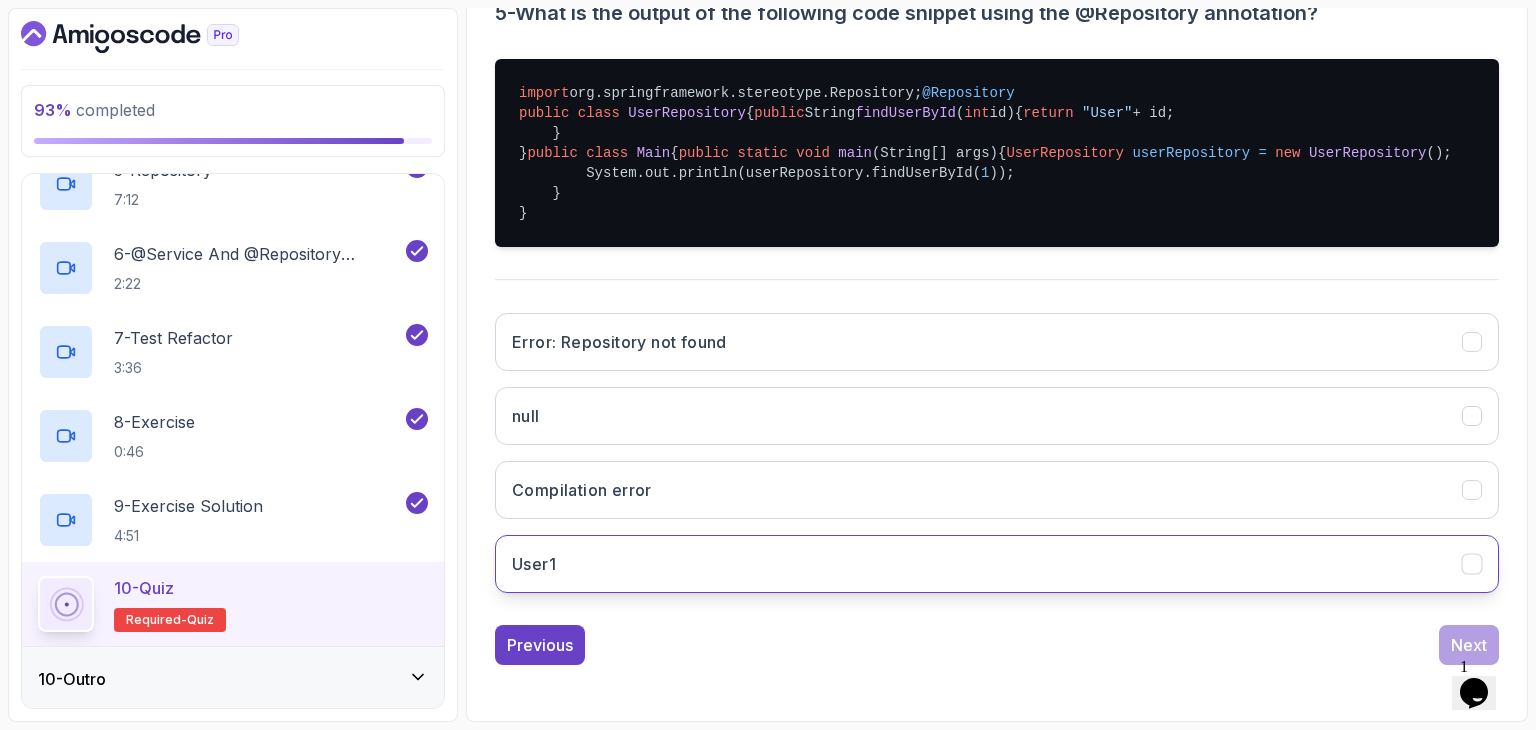 click on "User1" at bounding box center (997, 564) 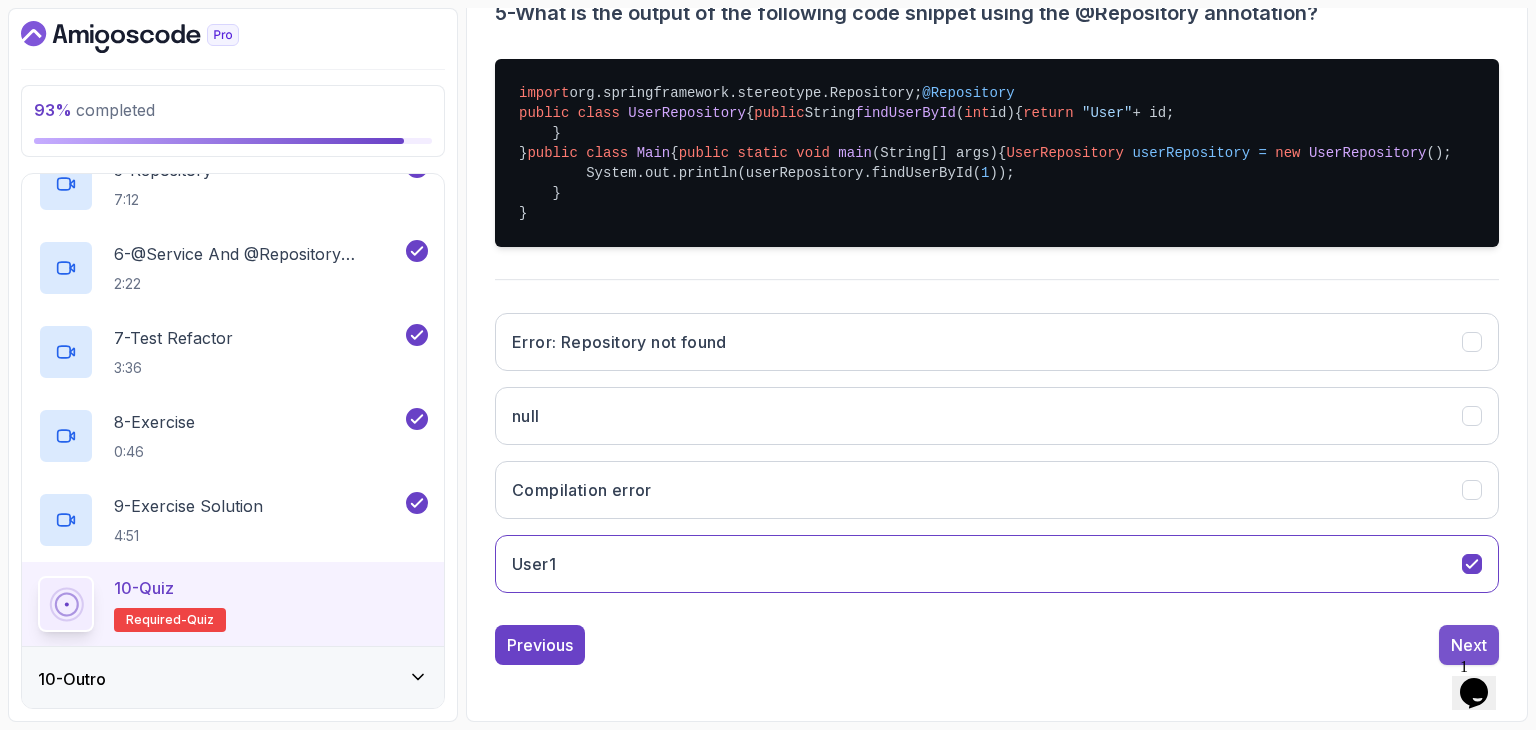 click on "Next" at bounding box center (1469, 645) 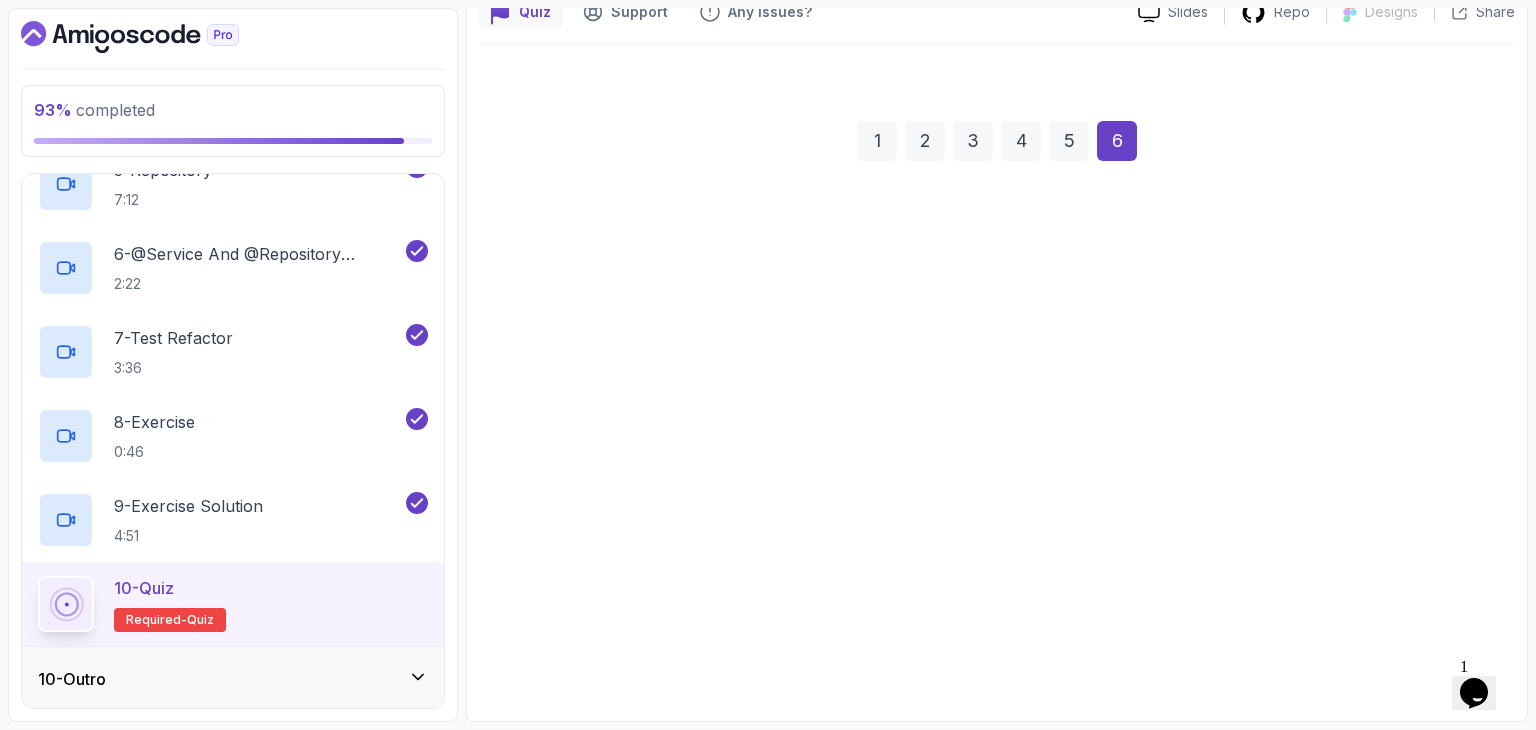 scroll, scrollTop: 192, scrollLeft: 0, axis: vertical 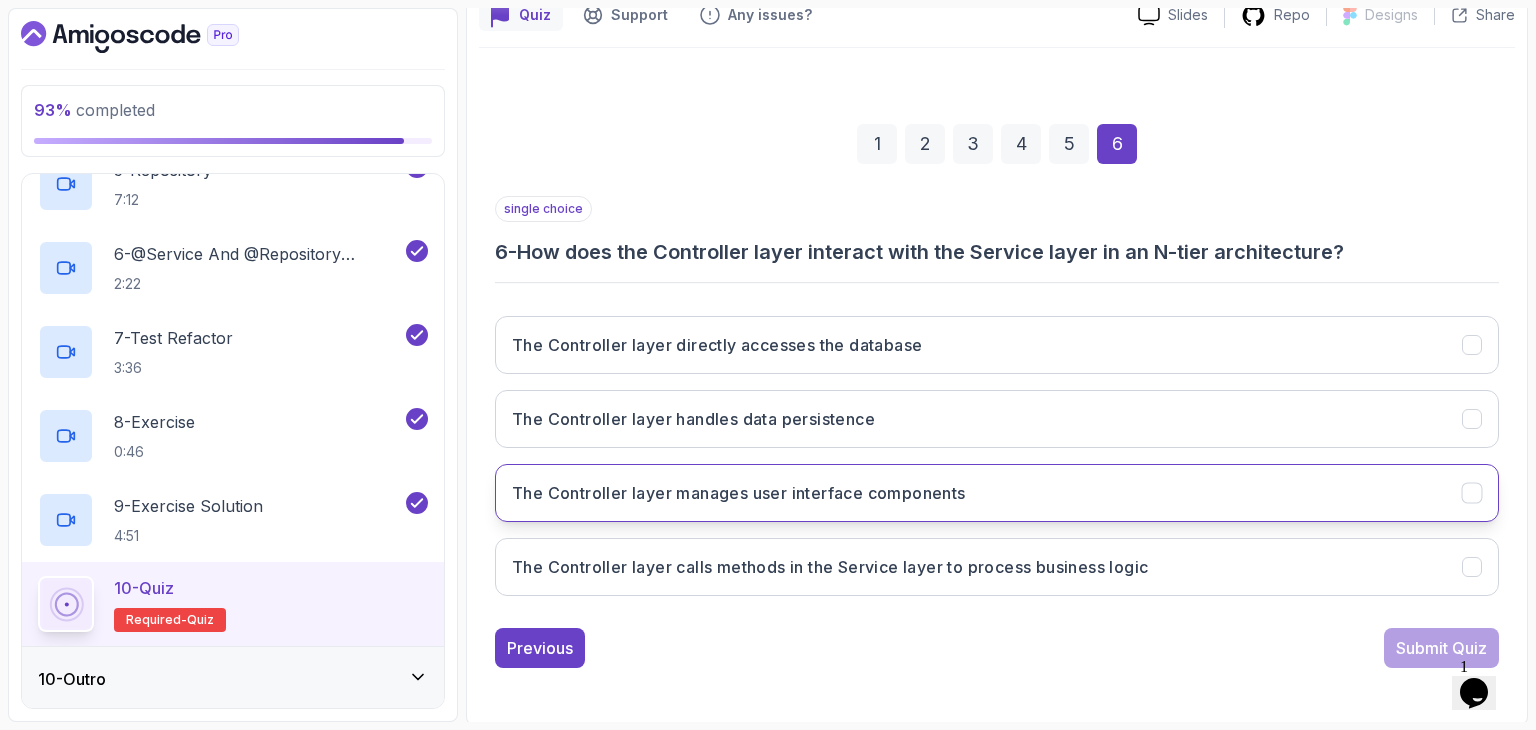 click on "The Controller layer manages user interface components" at bounding box center [739, 493] 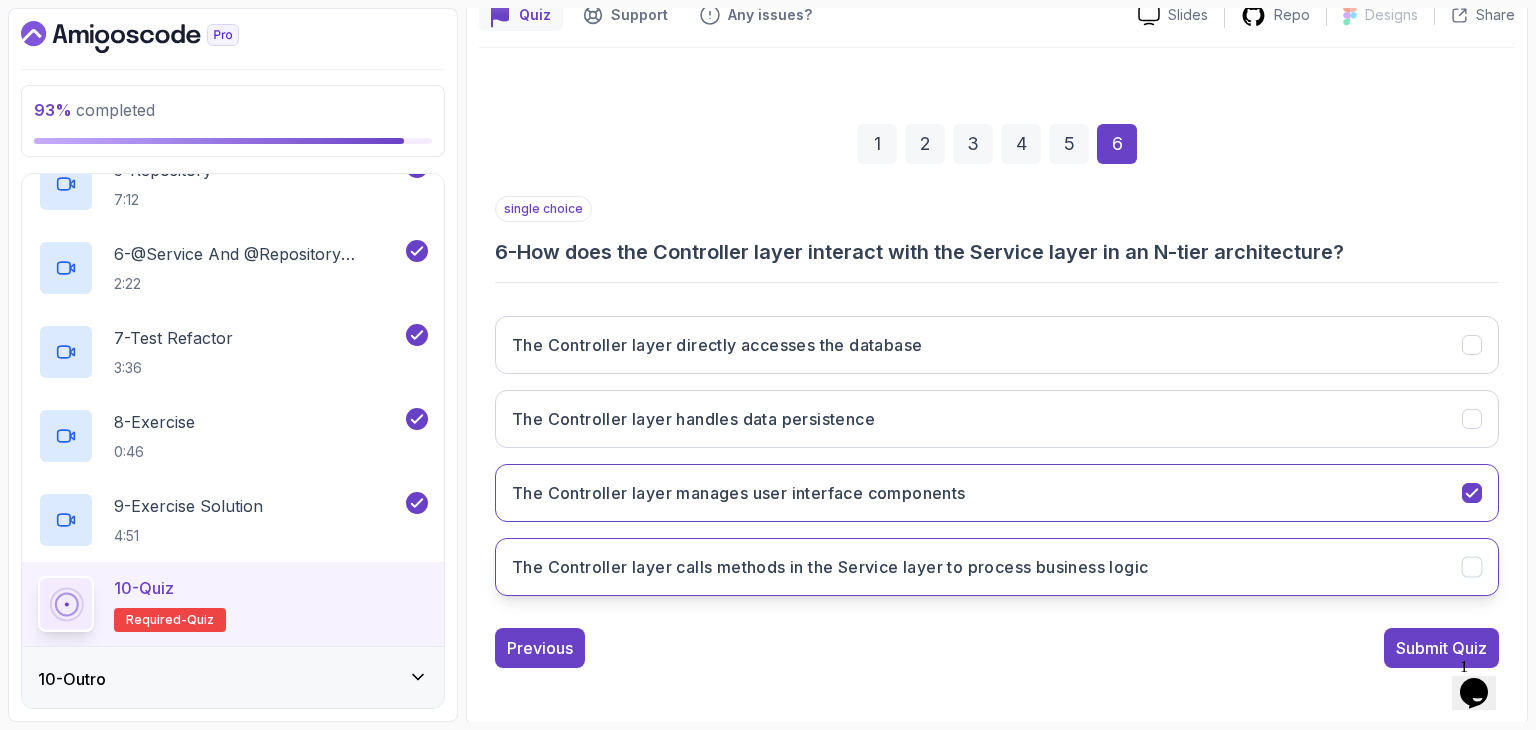 click on "The Controller layer calls methods in the Service layer to process business logic" at bounding box center (830, 567) 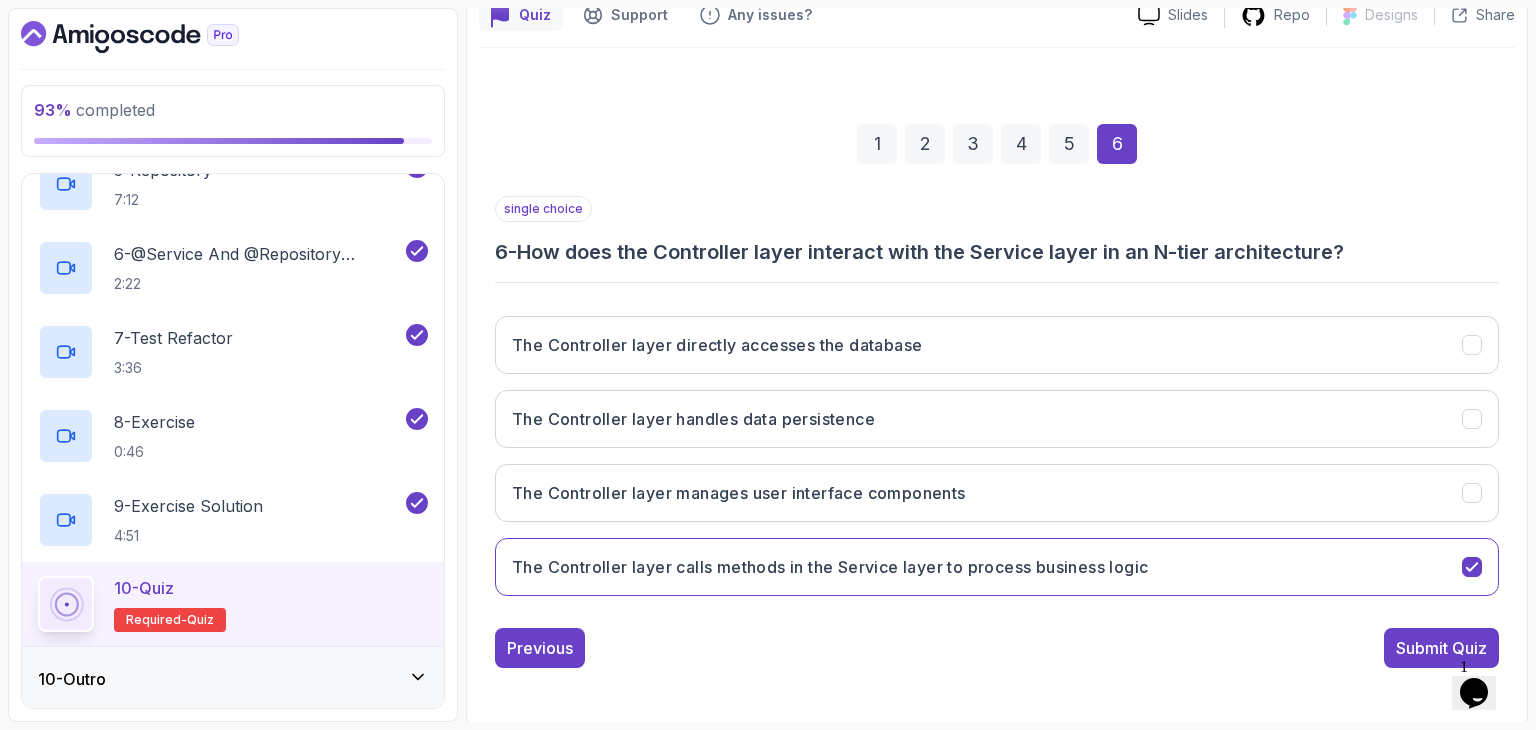 click on "Submit Quiz" at bounding box center [1441, 648] 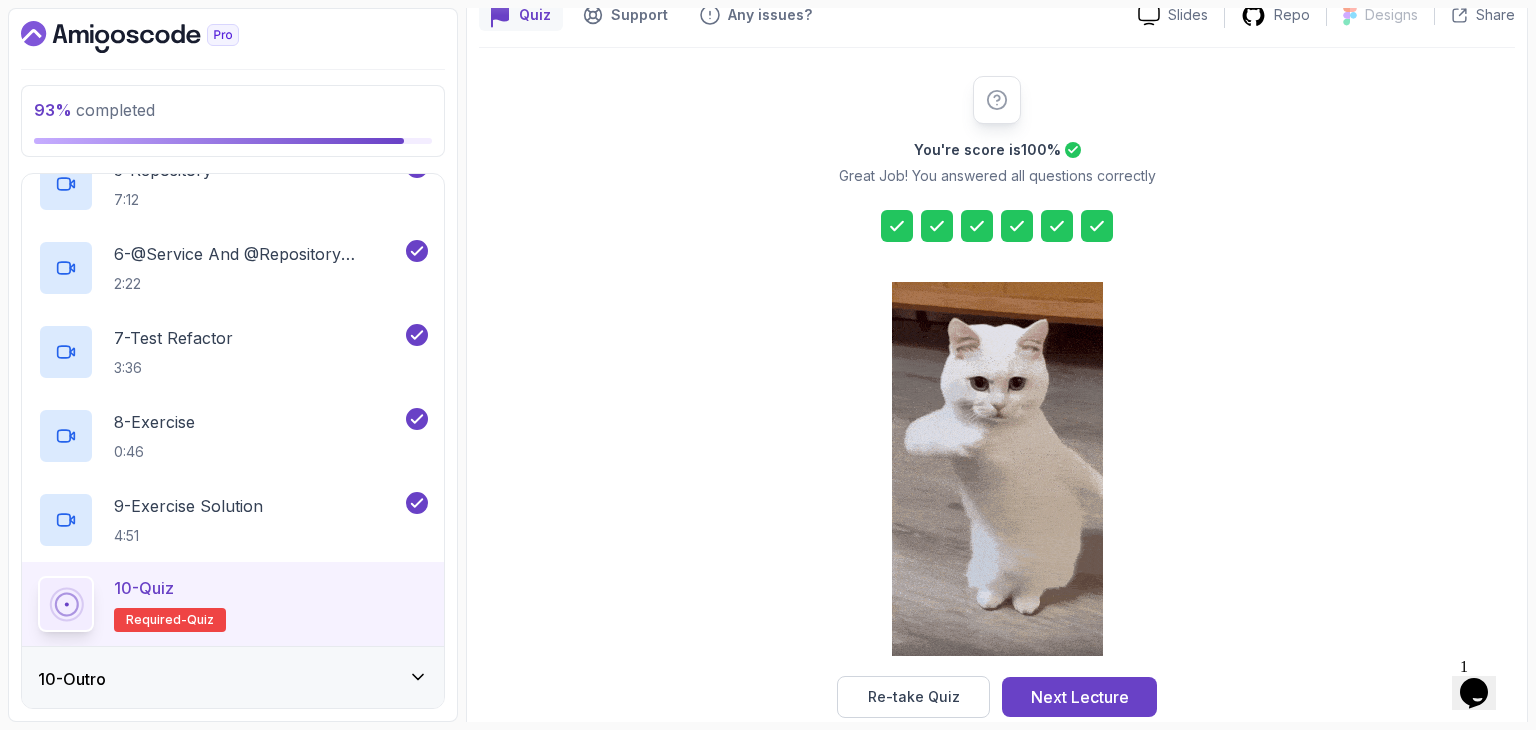 click on "You're score is  100 % Great Job! You answered all questions correctly Re-take Quiz Next Lecture" at bounding box center (997, 397) 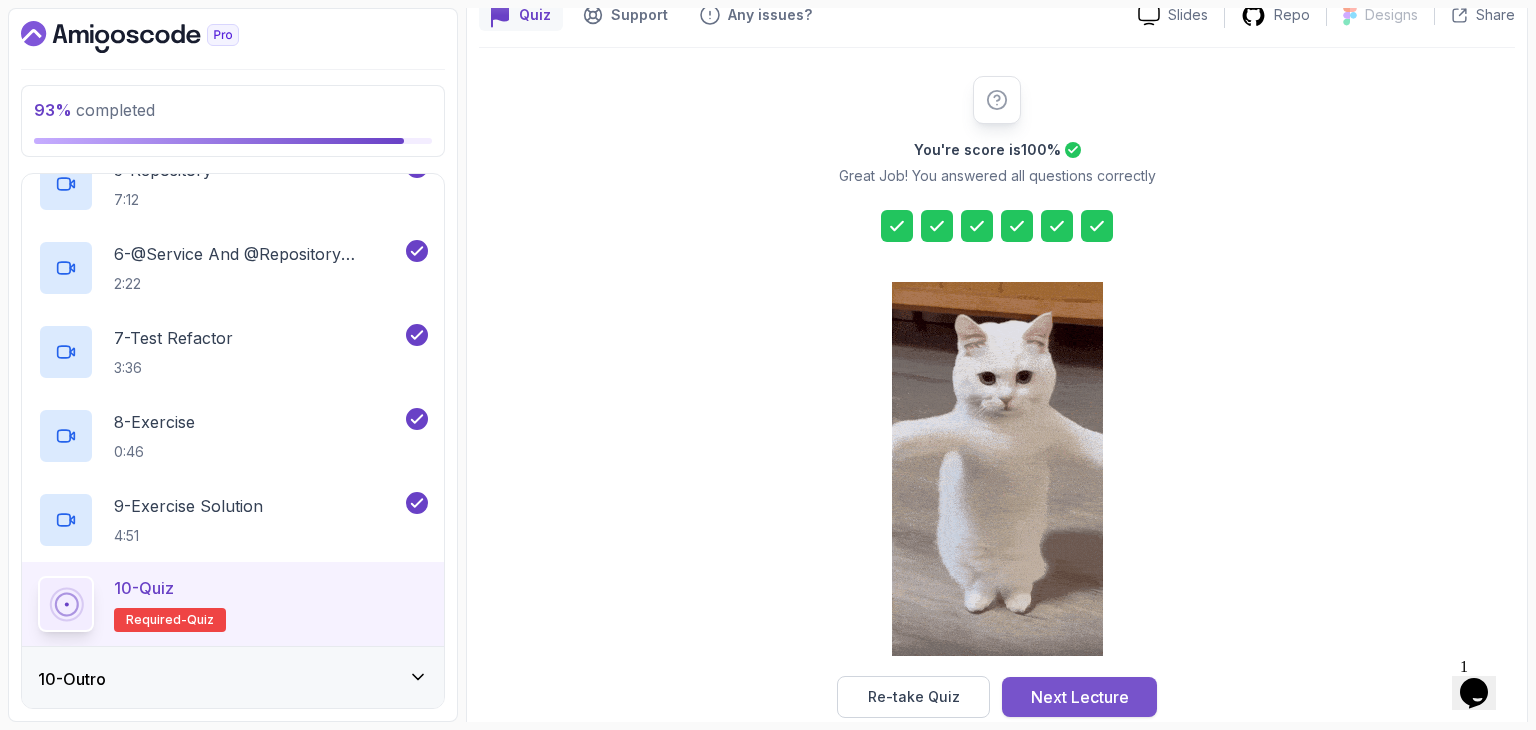 click on "Next Lecture" at bounding box center [1080, 697] 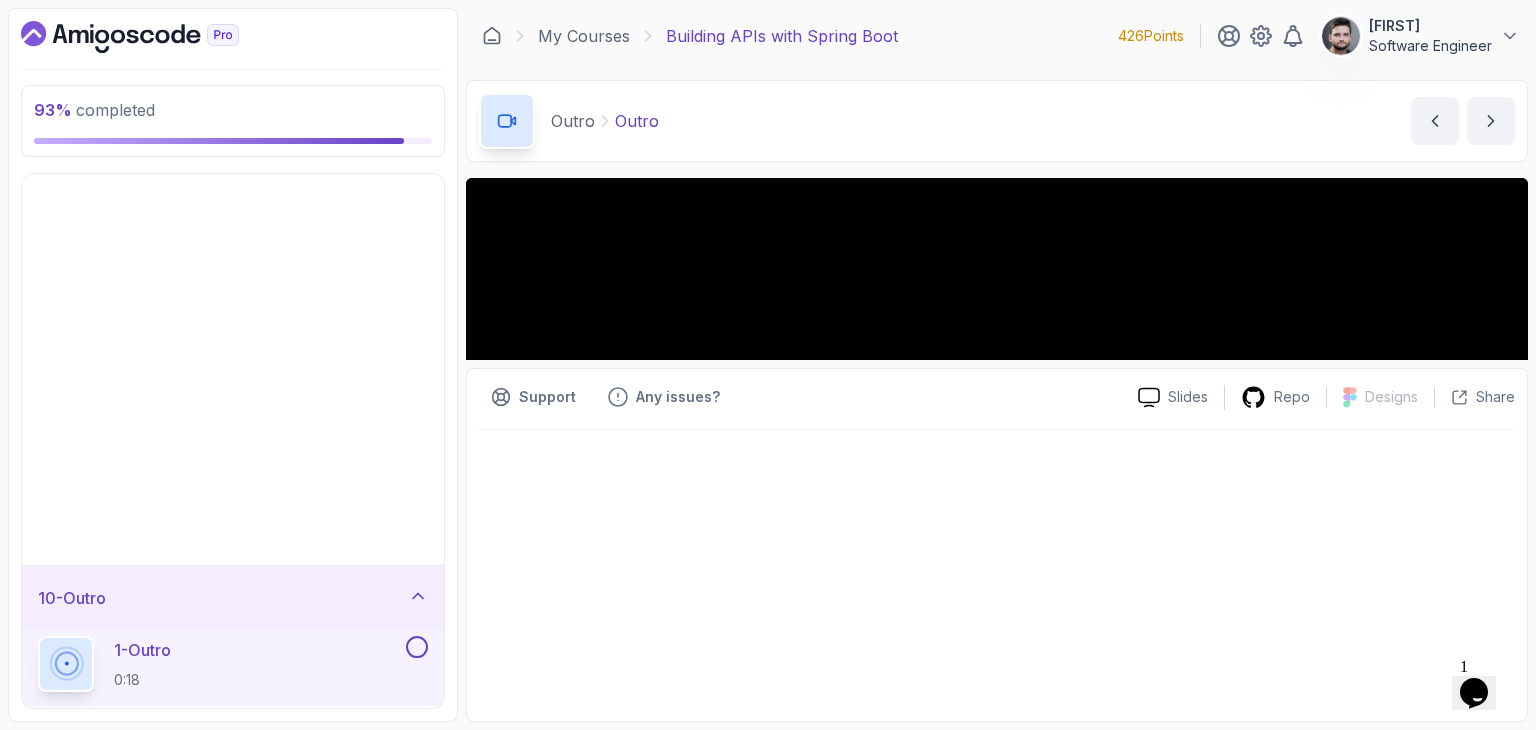 scroll, scrollTop: 113, scrollLeft: 0, axis: vertical 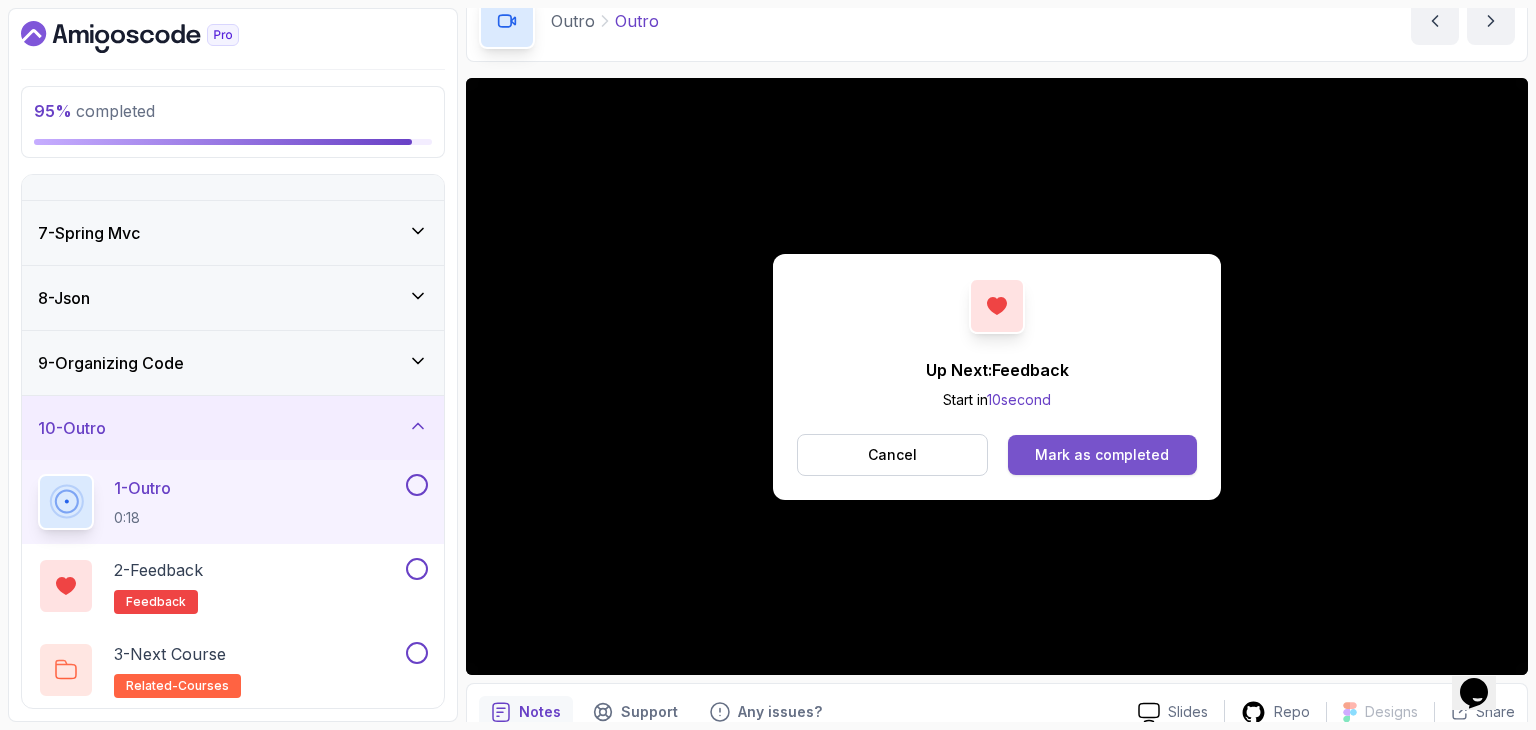 click on "Mark as completed" at bounding box center [1102, 455] 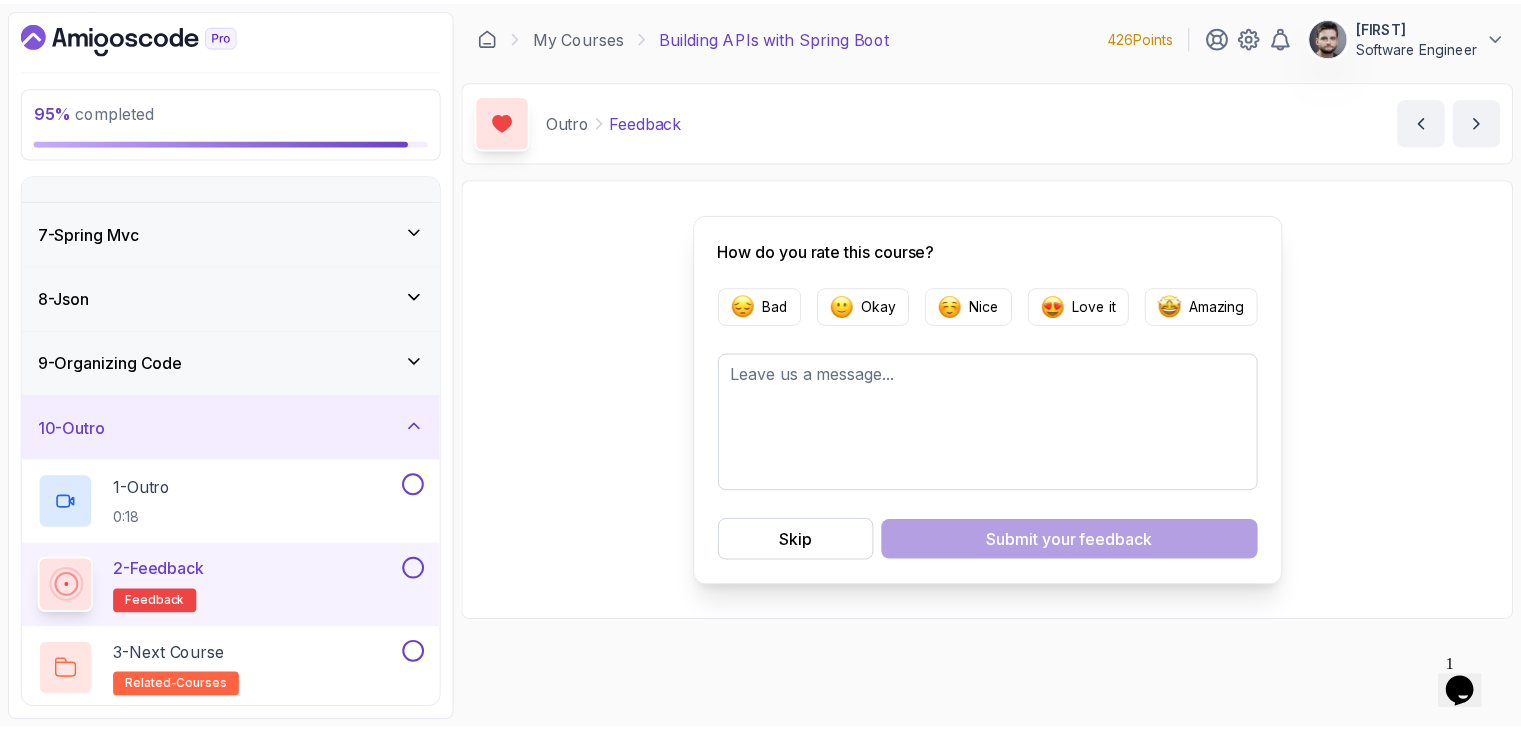 scroll, scrollTop: 0, scrollLeft: 0, axis: both 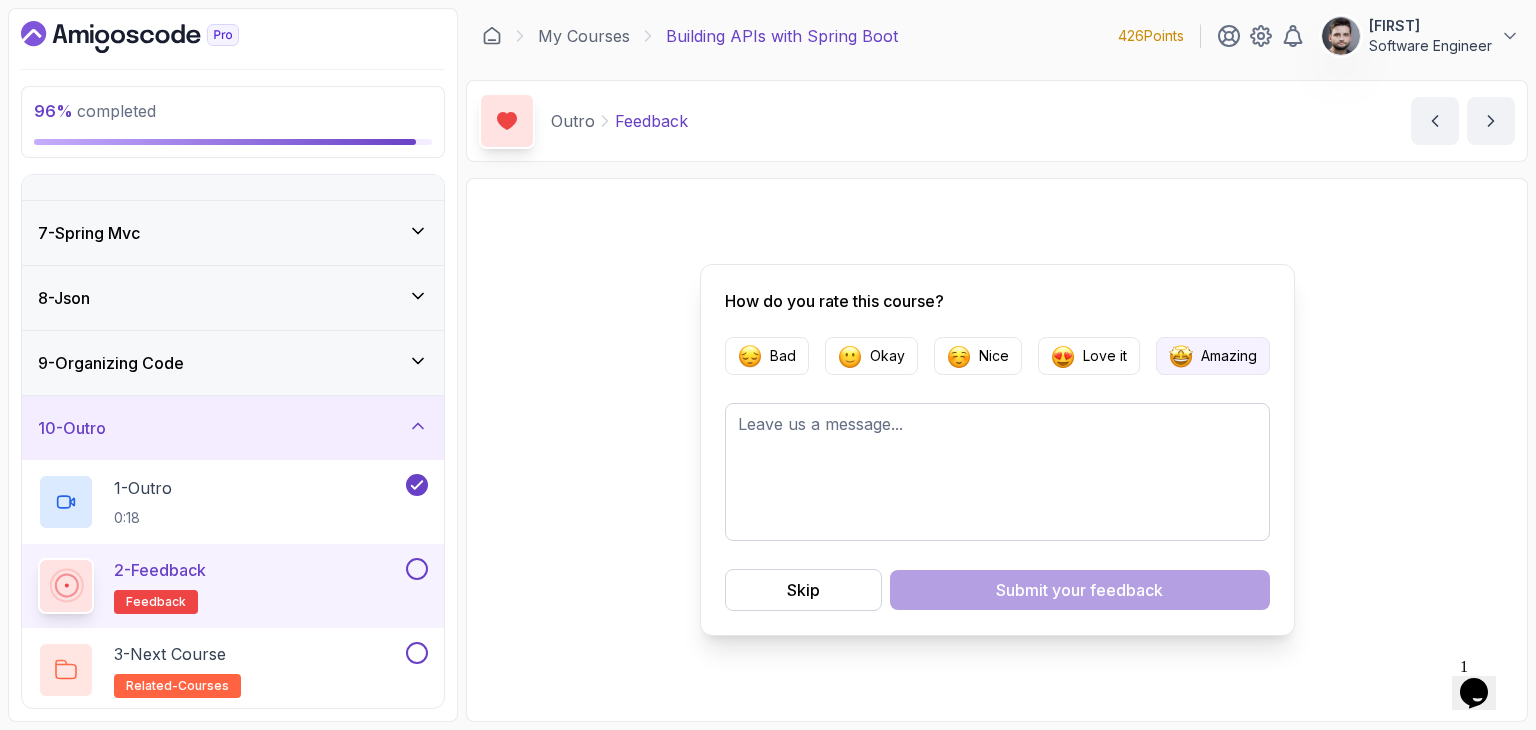 click on "Amazing" at bounding box center [1229, 356] 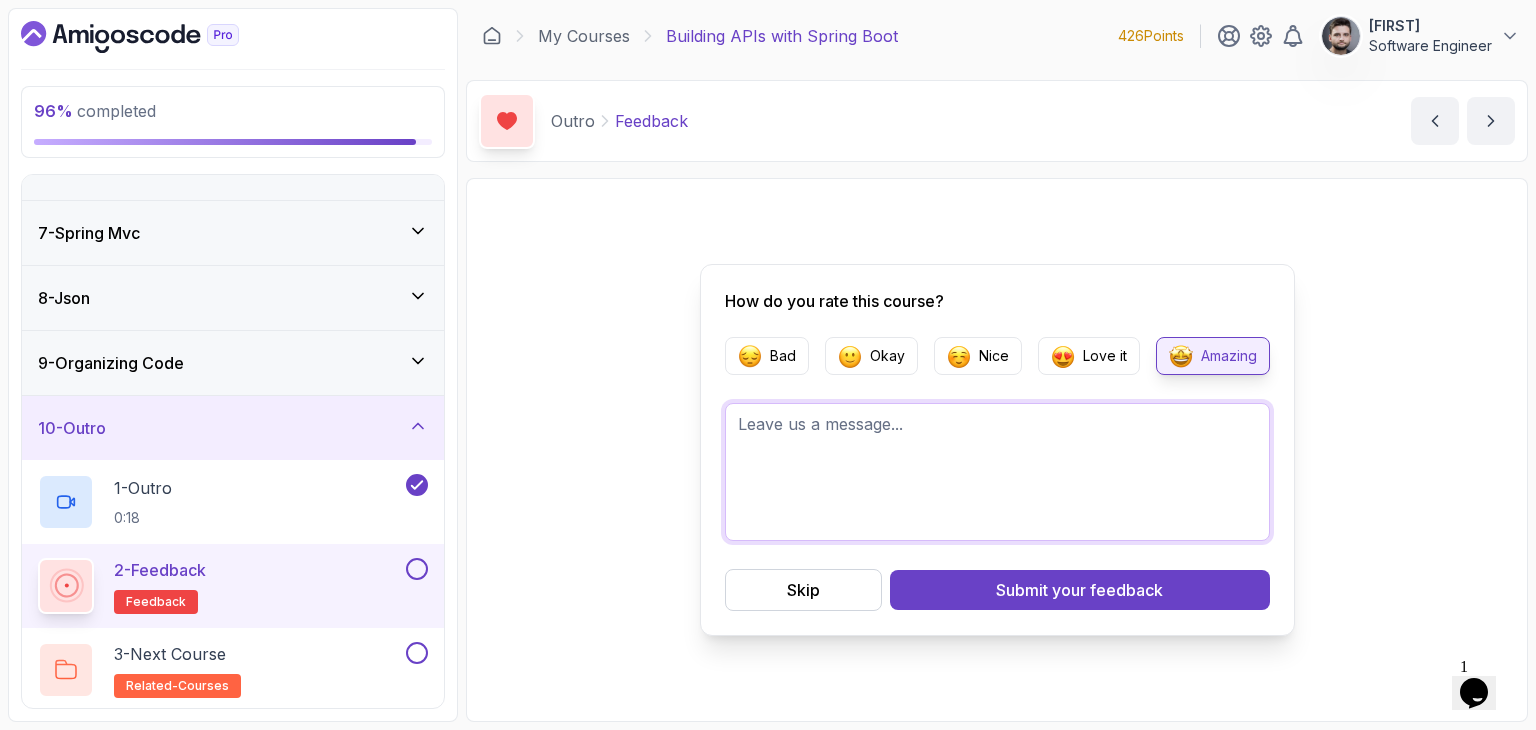 click at bounding box center [997, 472] 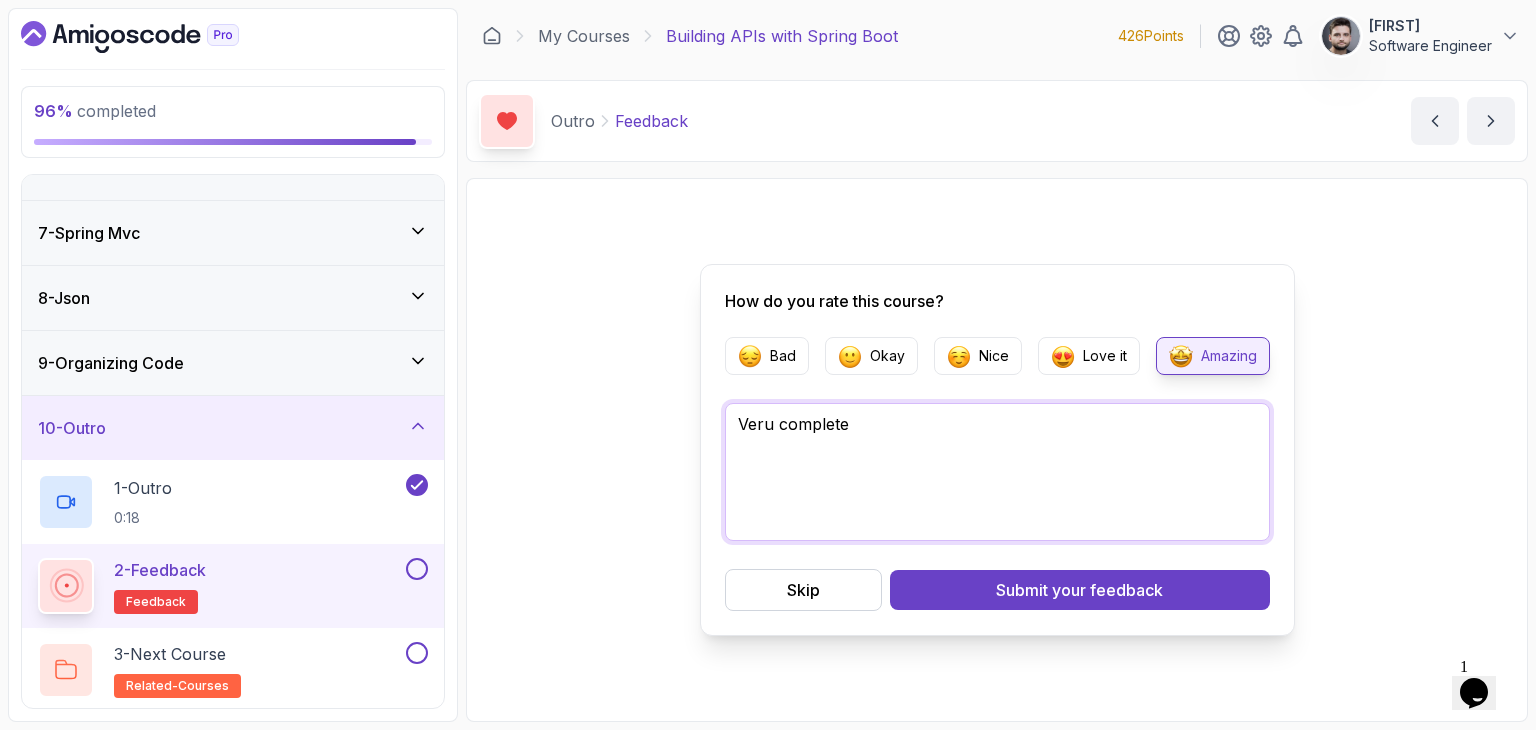 click on "Veru complete" at bounding box center (997, 472) 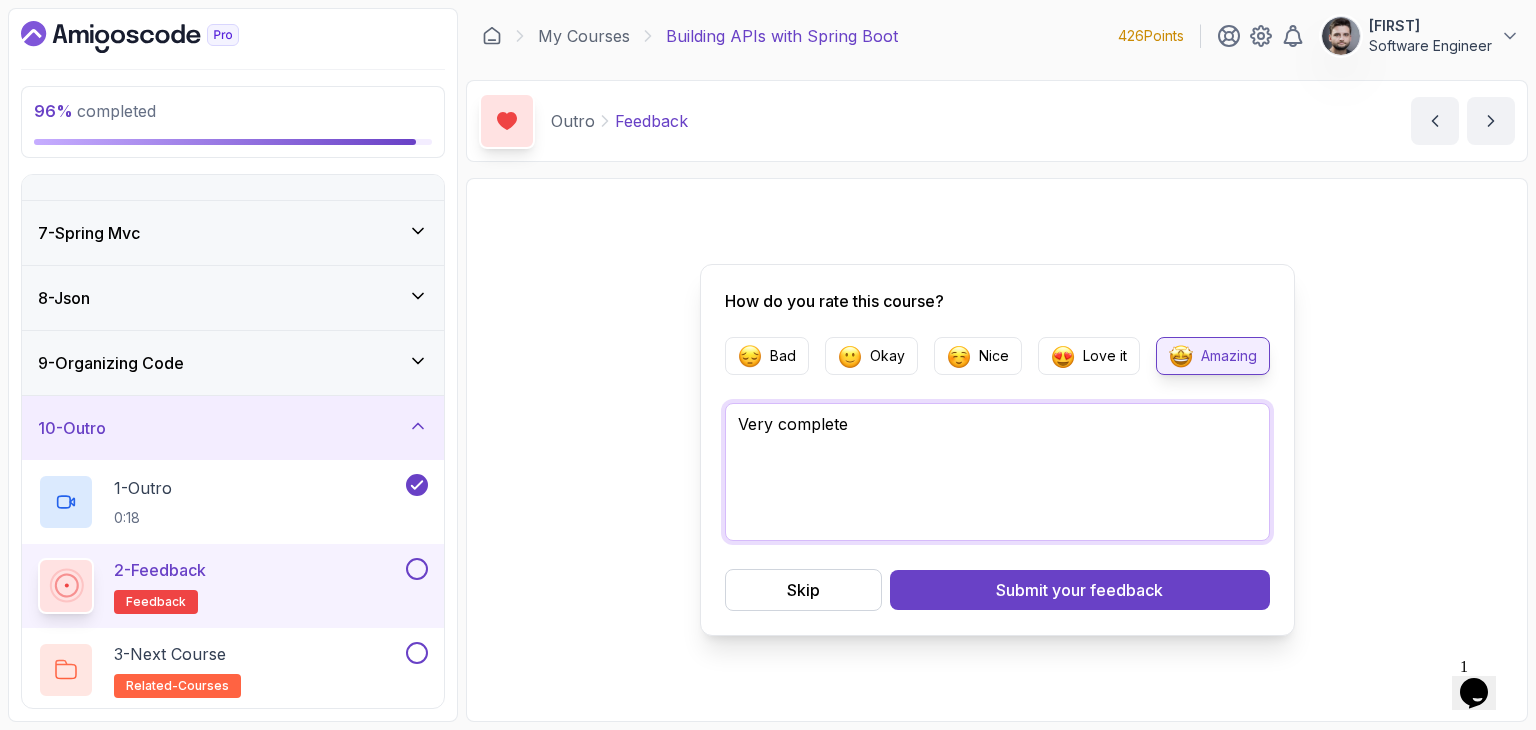 click on "Very complete" at bounding box center [997, 472] 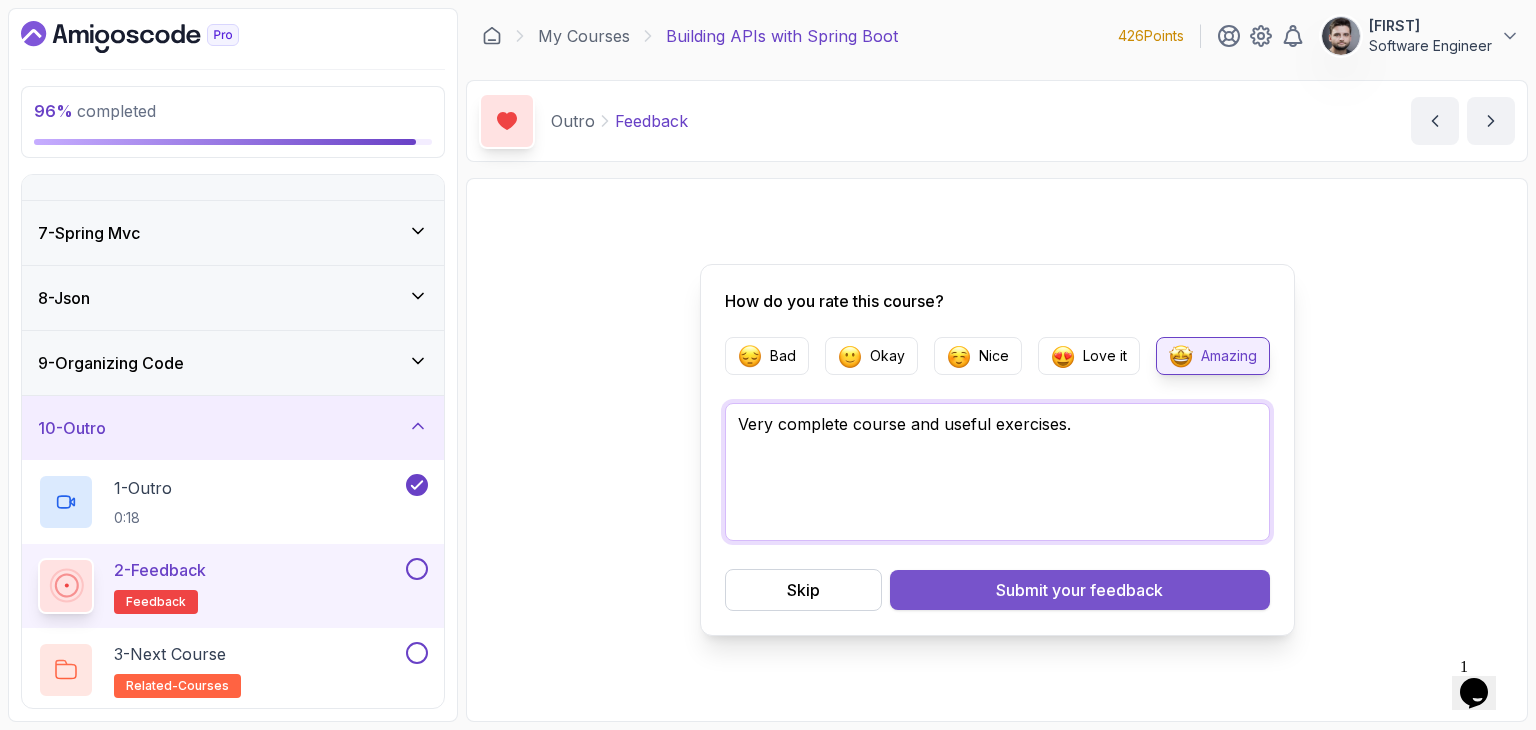 type on "Very complete course and useful exercises." 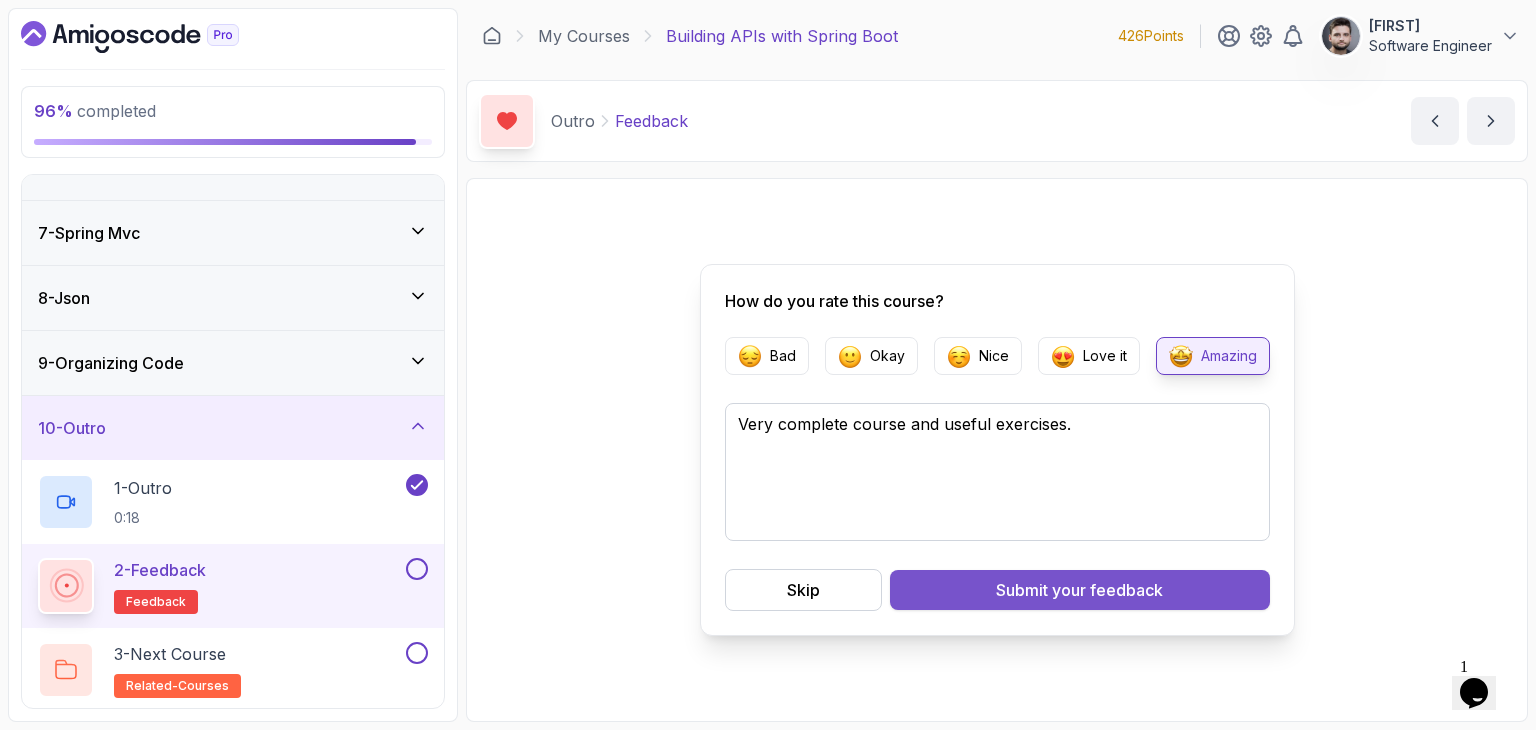 click on "Submit   your feedback" at bounding box center [1080, 590] 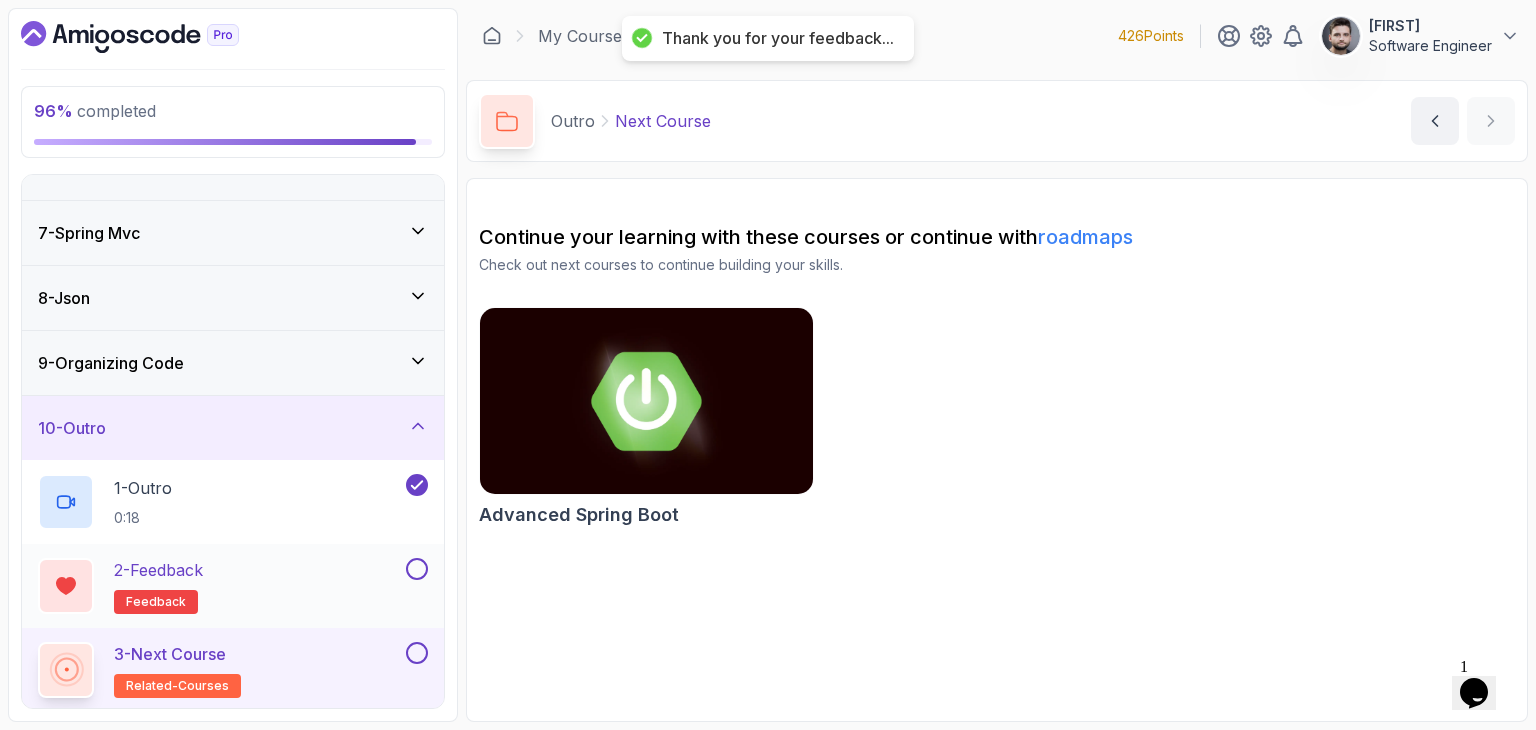 click at bounding box center [417, 569] 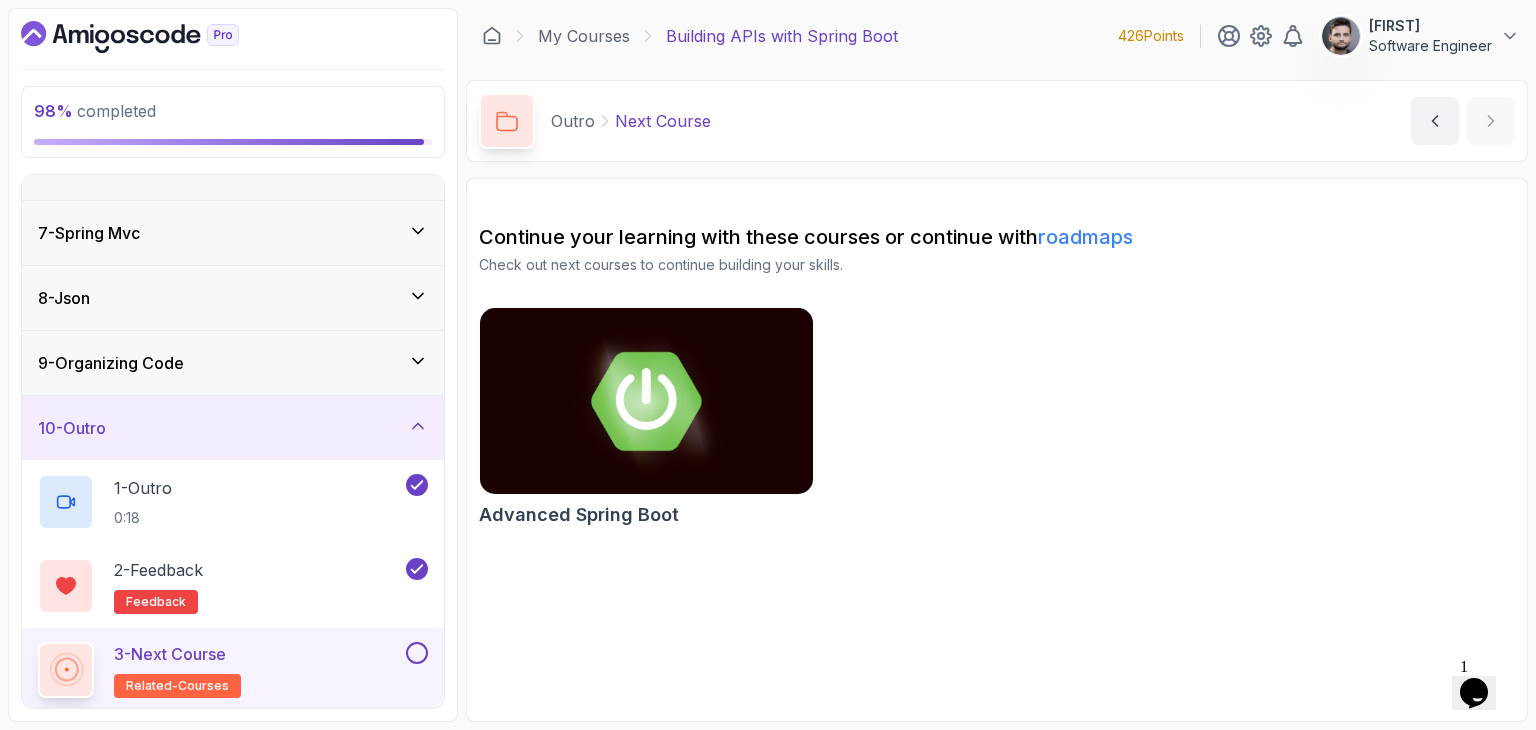 click at bounding box center (417, 653) 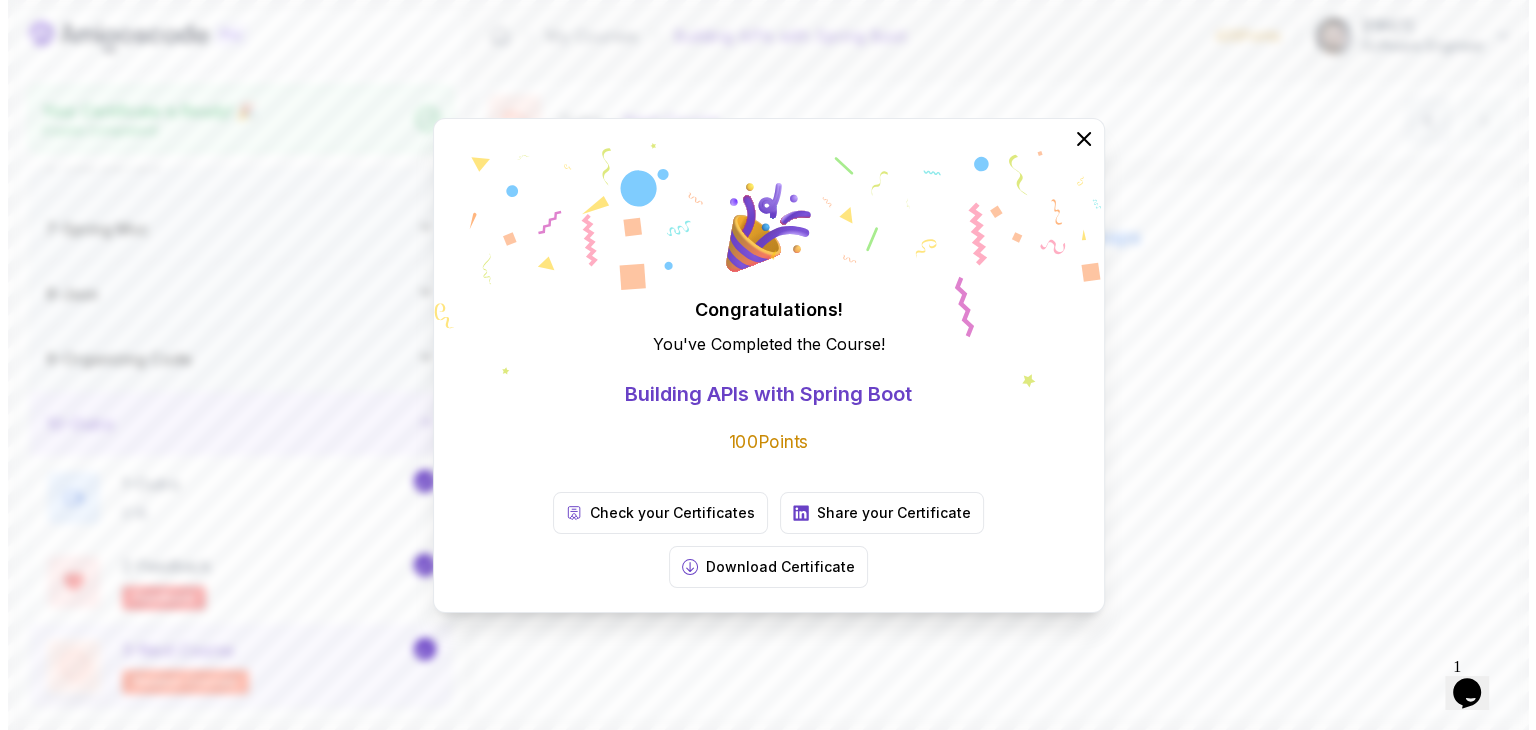 scroll, scrollTop: 359, scrollLeft: 0, axis: vertical 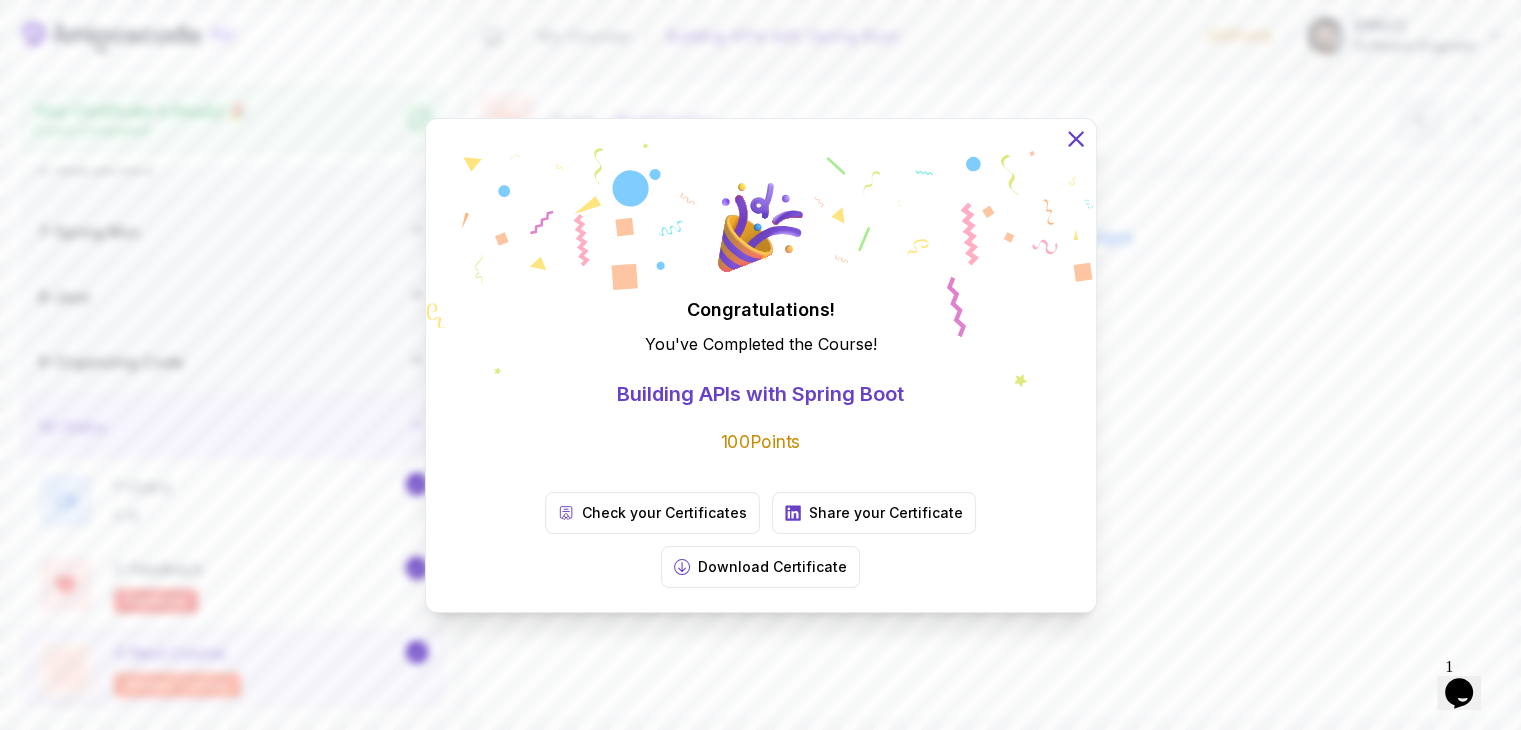 click 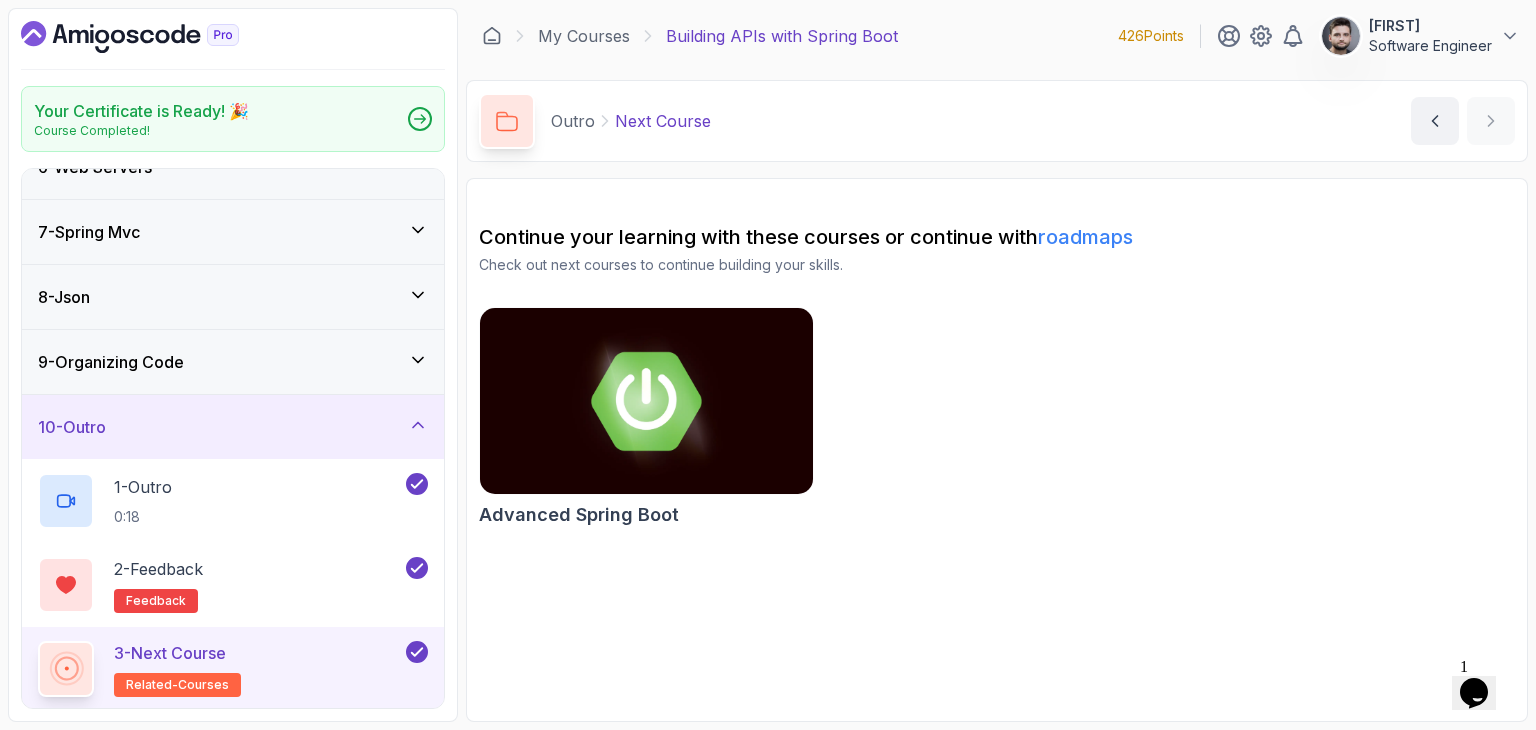 click on "Advanced Spring Boot" at bounding box center [997, 421] 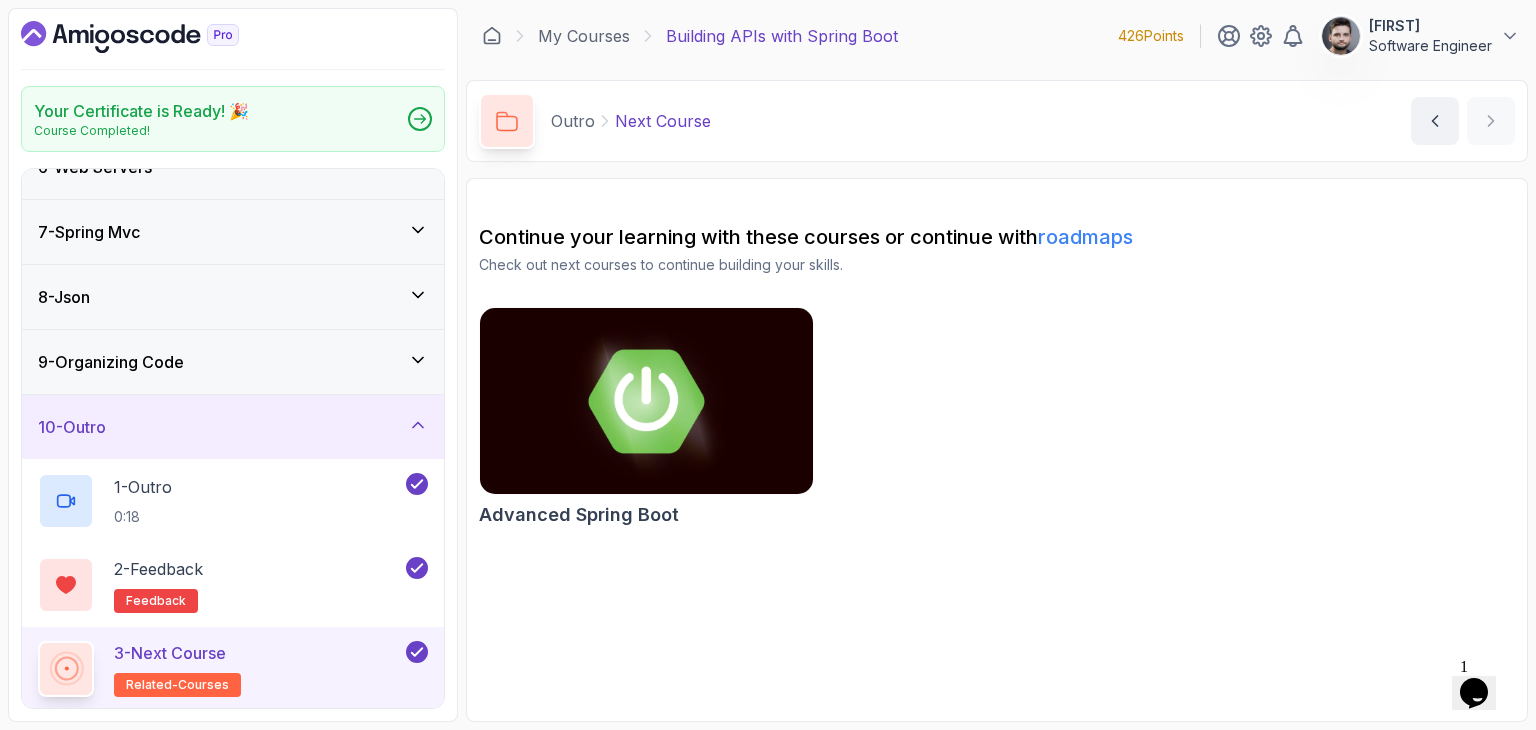 click at bounding box center (646, 401) 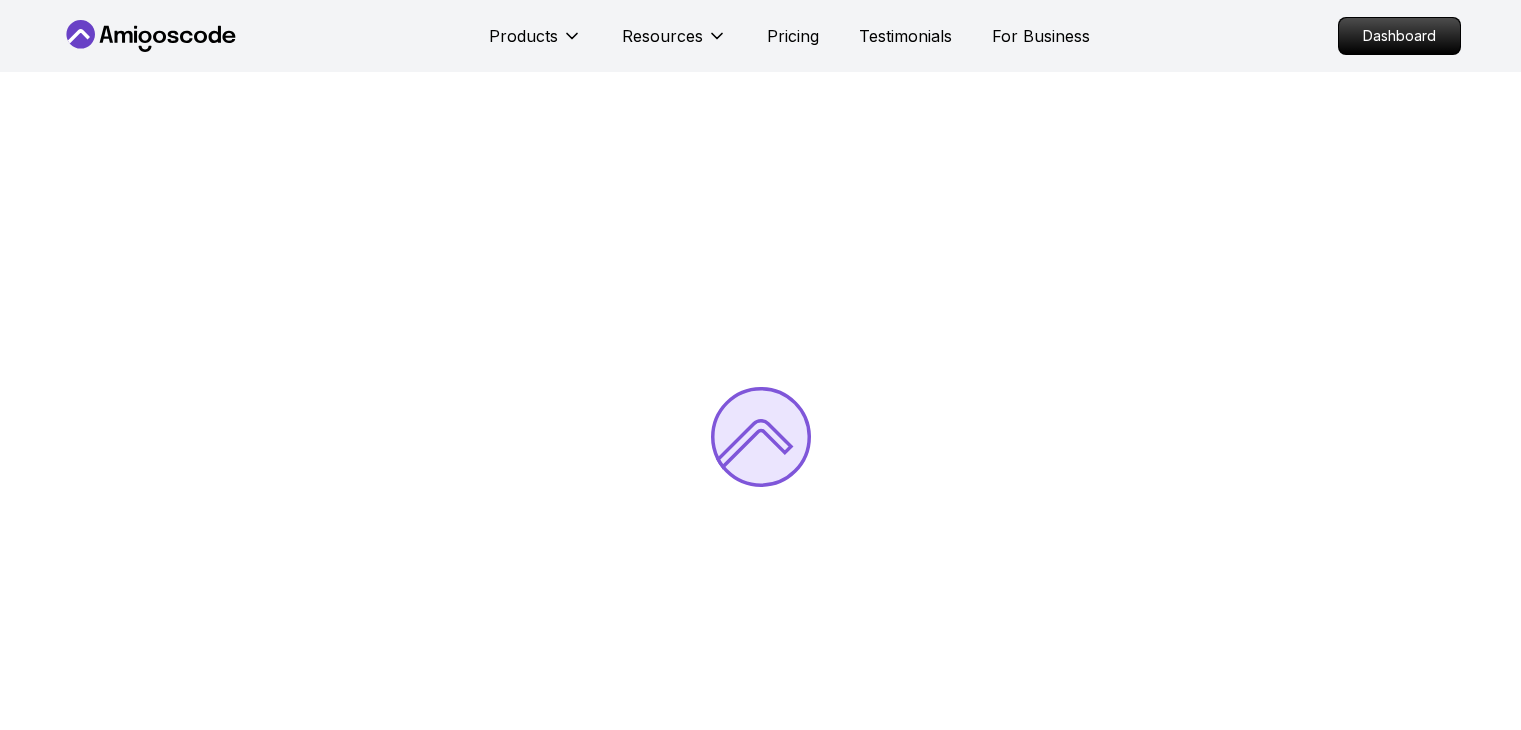 scroll, scrollTop: 0, scrollLeft: 0, axis: both 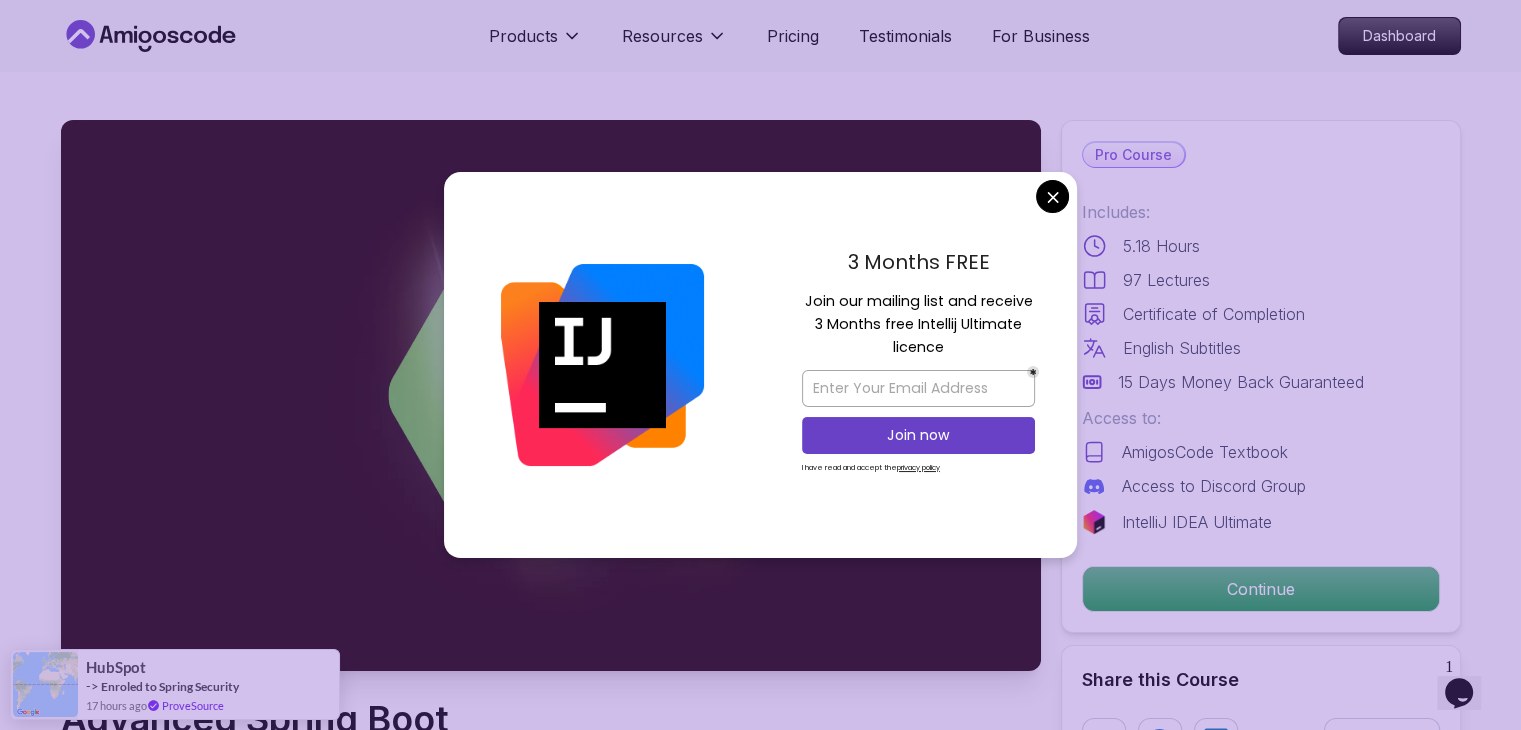 click on "Products Resources Pricing Testimonials For Business Dashboard Products Resources Pricing Testimonials For Business Dashboard Advanced Spring Boot Dive deep into Spring Boot with our advanced course, designed to take your skills from intermediate to expert level. [FIRST] [LAST]  /   Instructor Pro Course Includes: 5.18 Hours 97 Lectures Certificate of Completion English Subtitles 15 Days Money Back Guaranteed Access to: AmigosCode Textbook Access to Discord Group IntelliJ IDEA Ultimate Continue Share this Course or Copy link Got a Team of 5 or More? With one subscription, give your entire team access to all courses and features. Check our Business Plan [FIRST] [LAST]  /   Instructor What you will learn java spring spring-boot spring-data-jpa spring-security docker postgres h2 Java Bean Validation - Master efficient validation techniques with annotations, custom validations, and @Valid. Spring Data JPA - Dive deep into entity mapping, repositories, queries, and database integration using H2." at bounding box center [760, 3871] 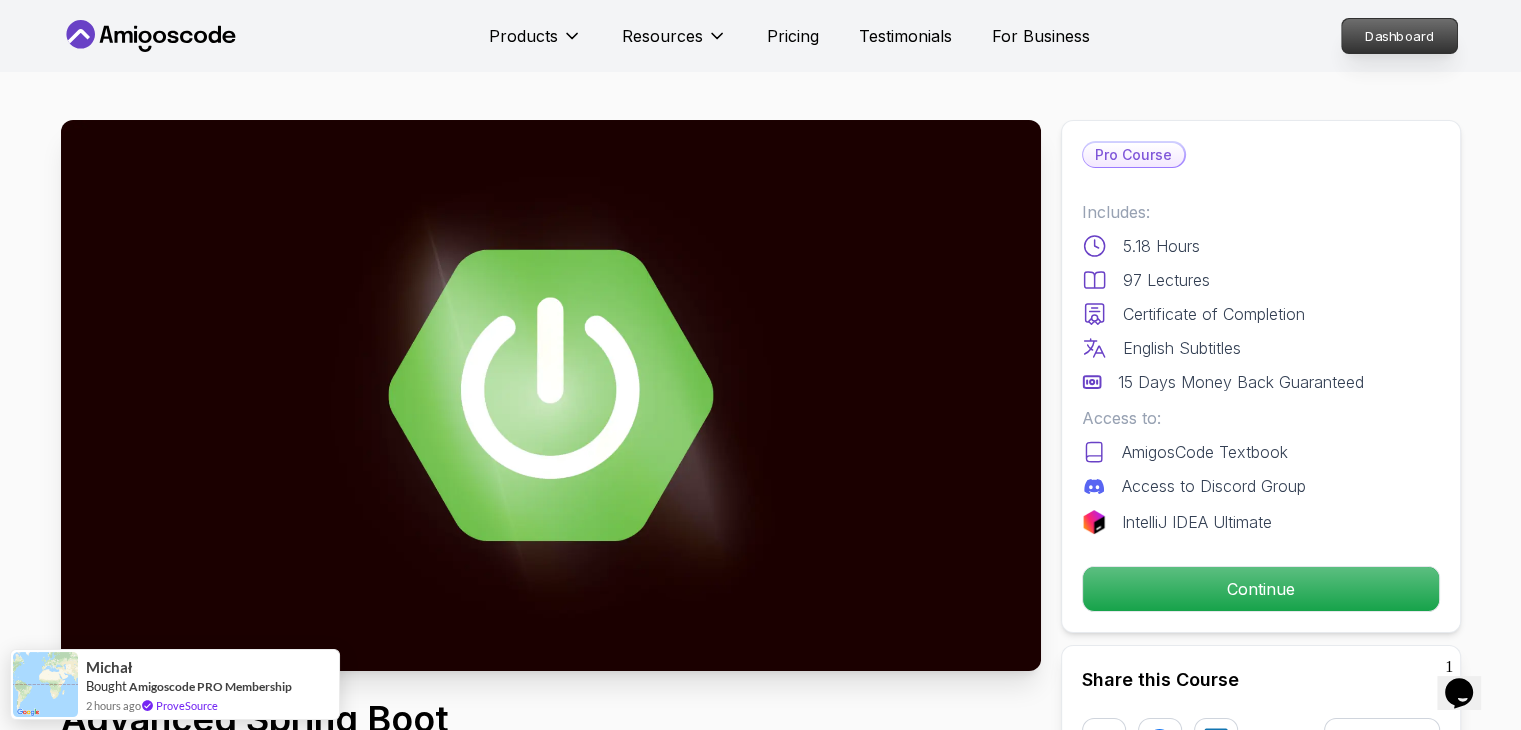 click on "Dashboard" at bounding box center (1399, 36) 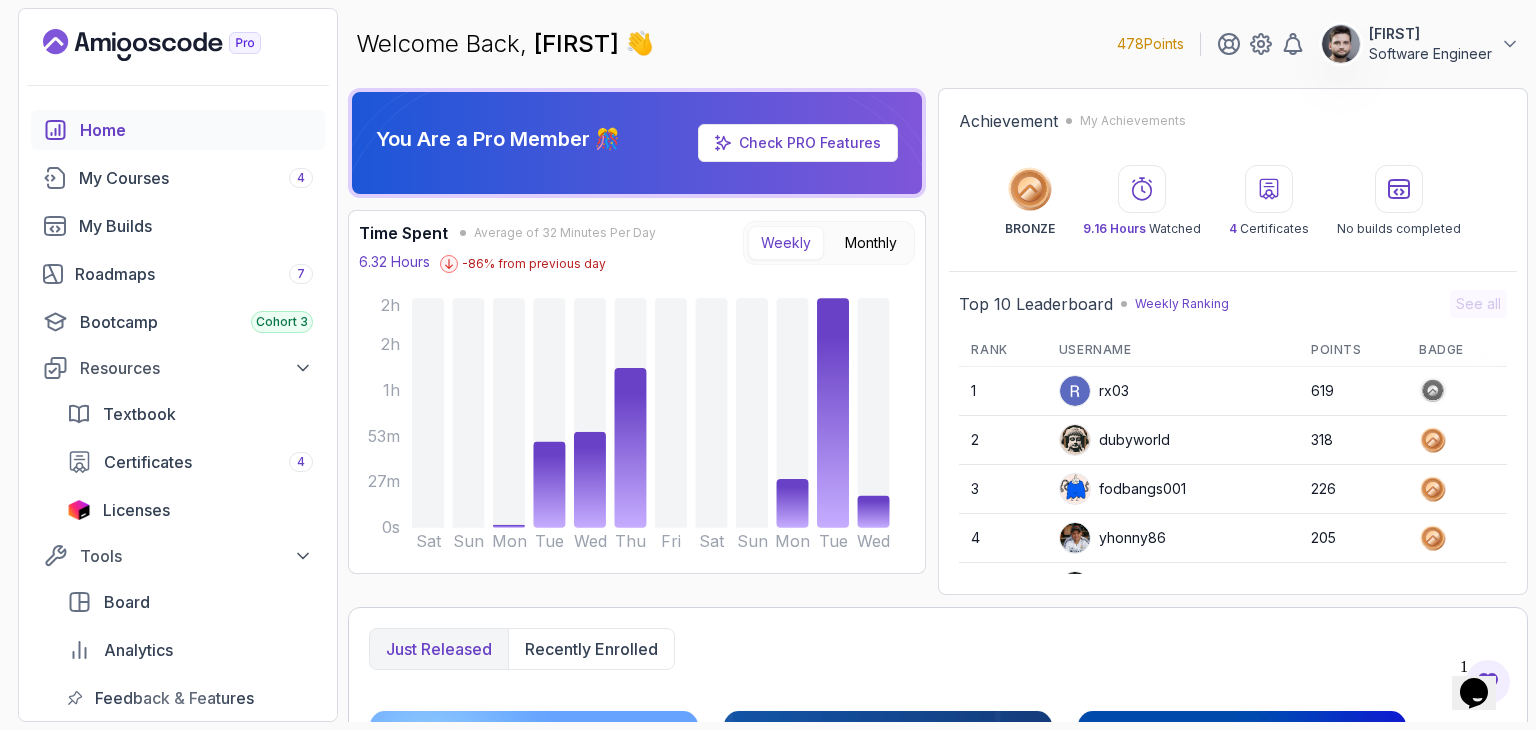 click on "Just released Recently enrolled" at bounding box center (938, 649) 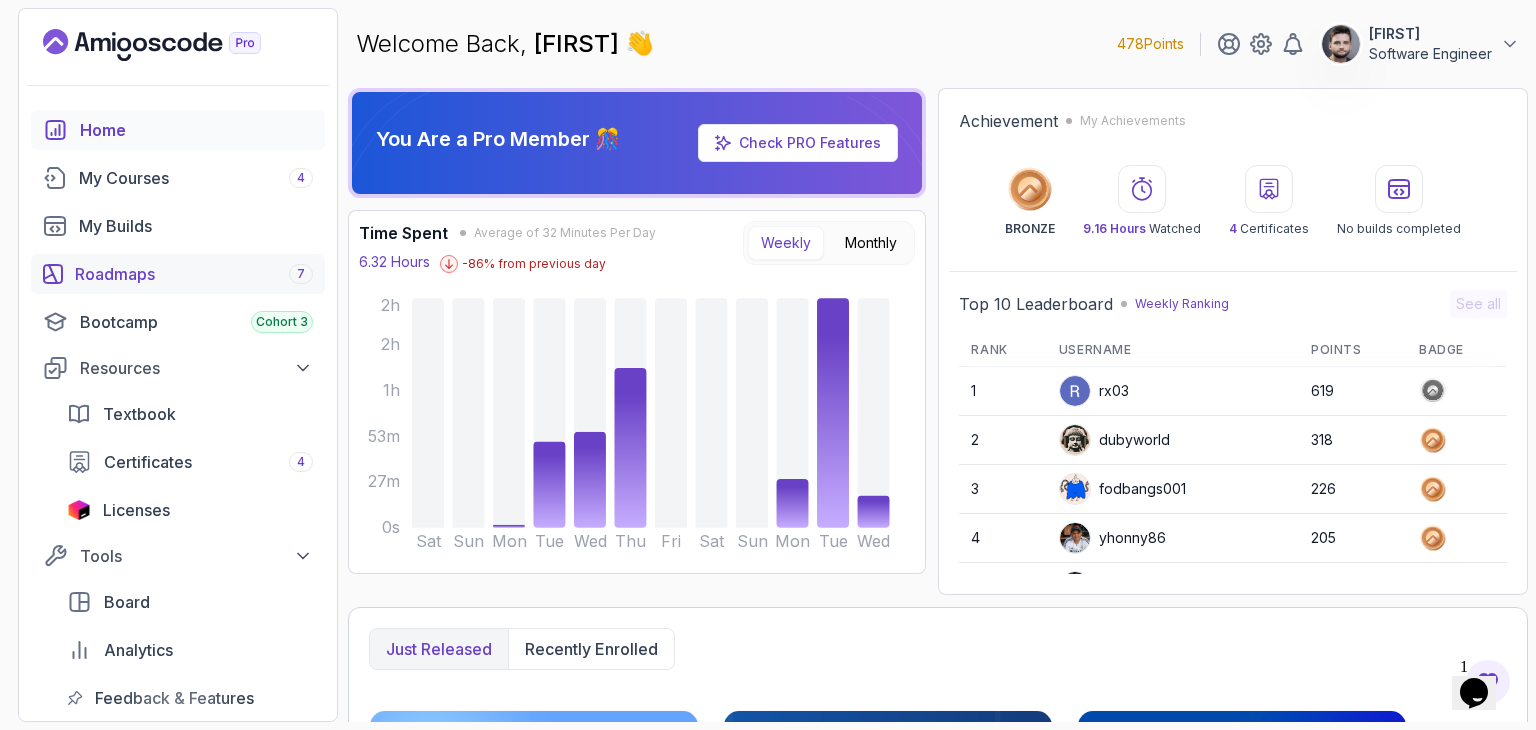 click on "Roadmaps 7" at bounding box center [194, 274] 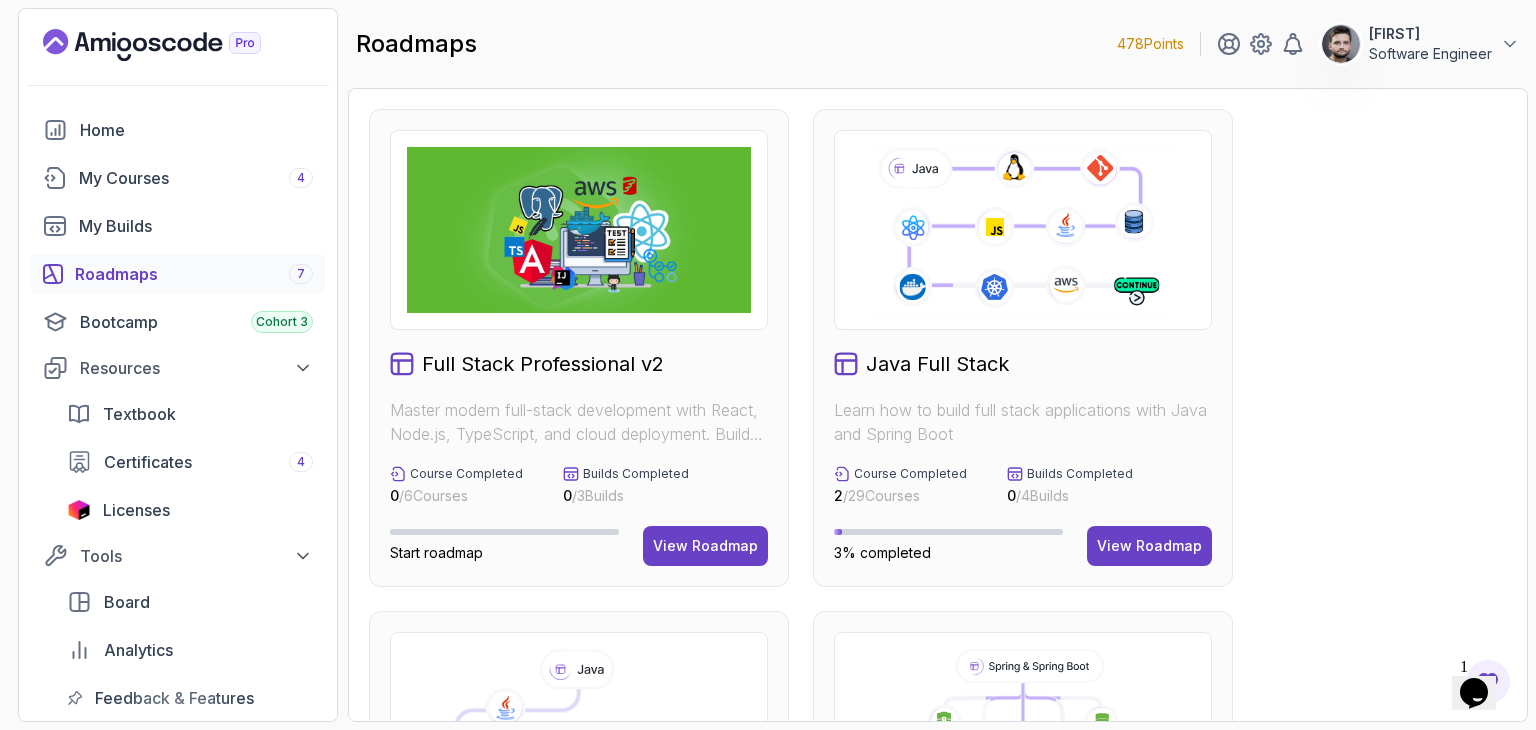 click on "Master modern full-stack development with React, Node.js, TypeScript, and cloud deployment. Build scalable applications from frontend to backend with industry best practices." at bounding box center (579, 422) 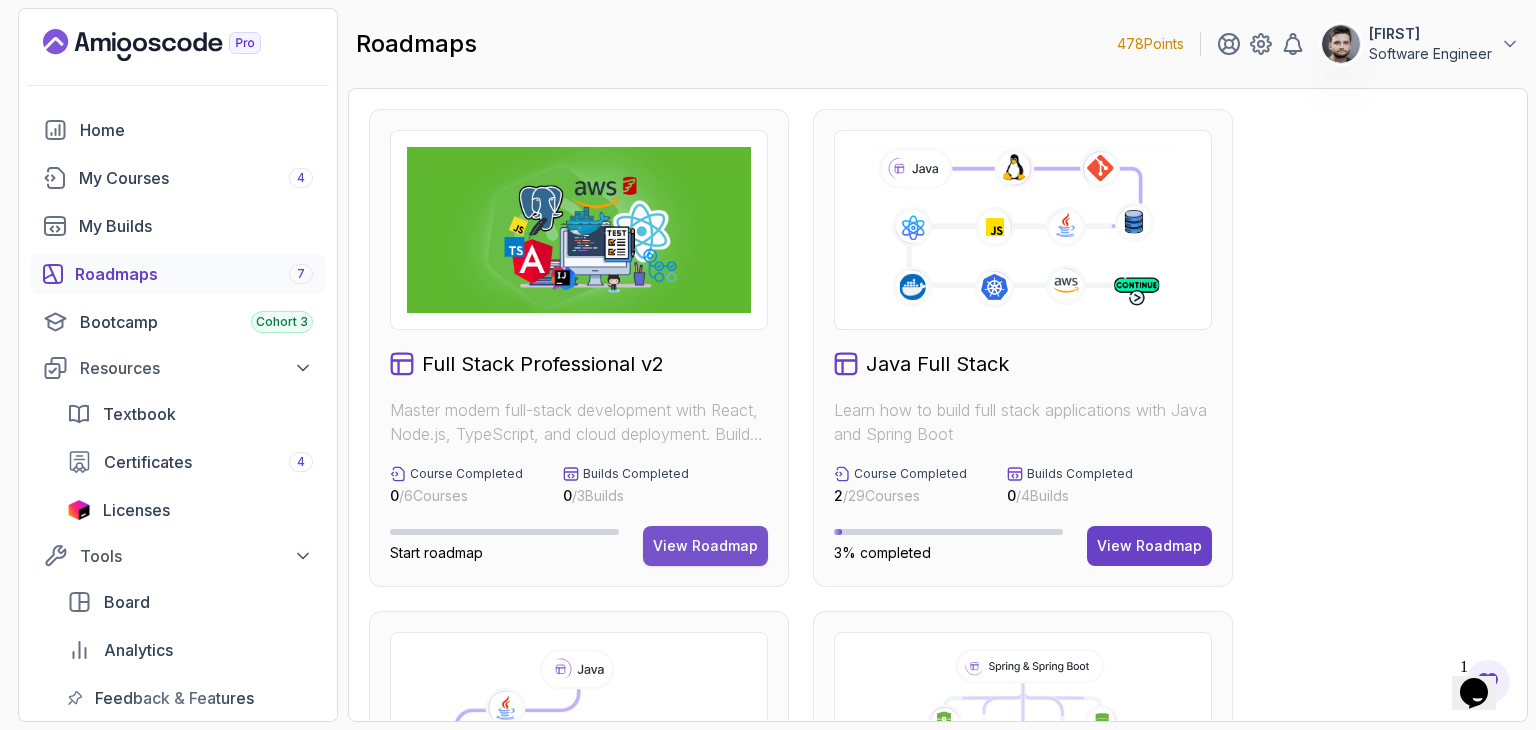 click on "View Roadmap" at bounding box center (705, 546) 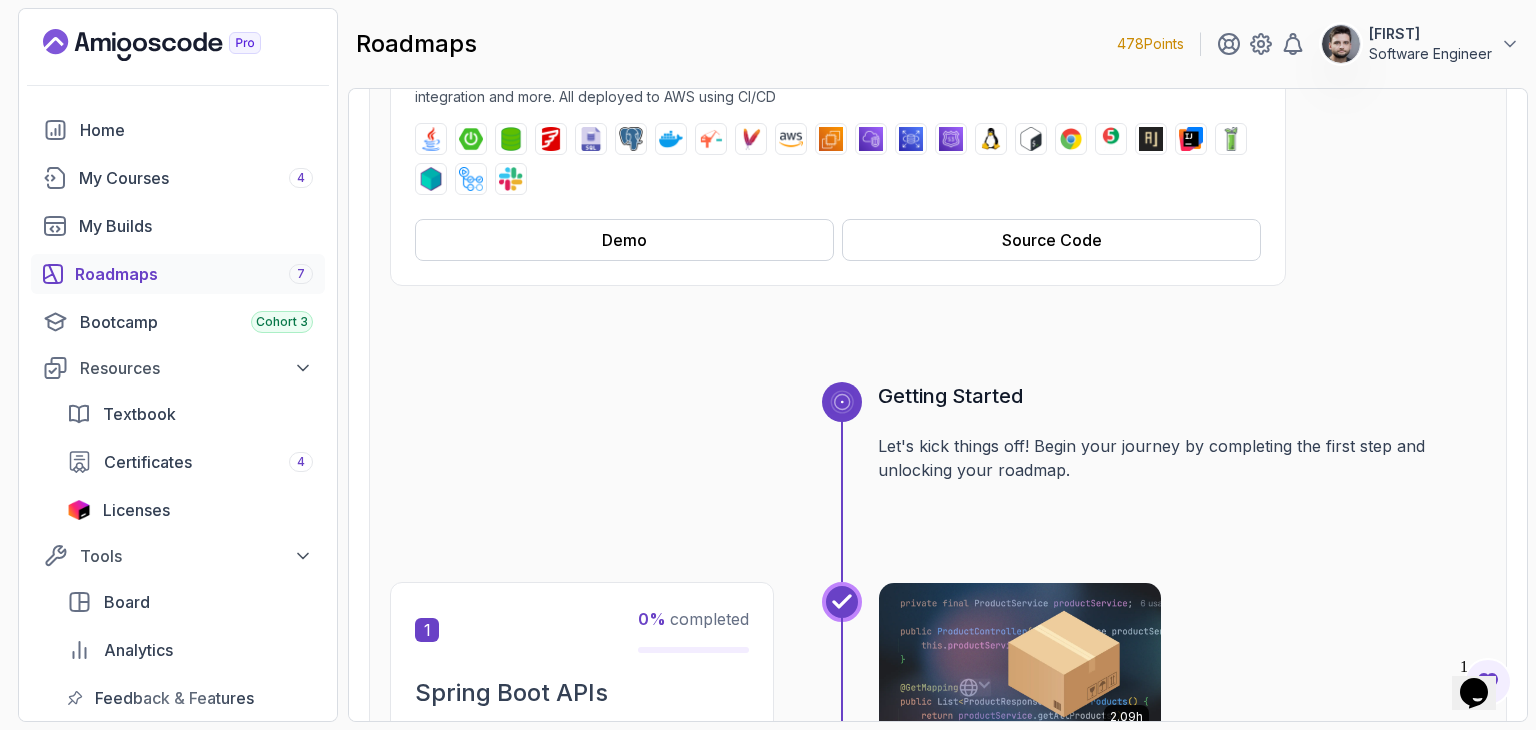 scroll, scrollTop: 500, scrollLeft: 0, axis: vertical 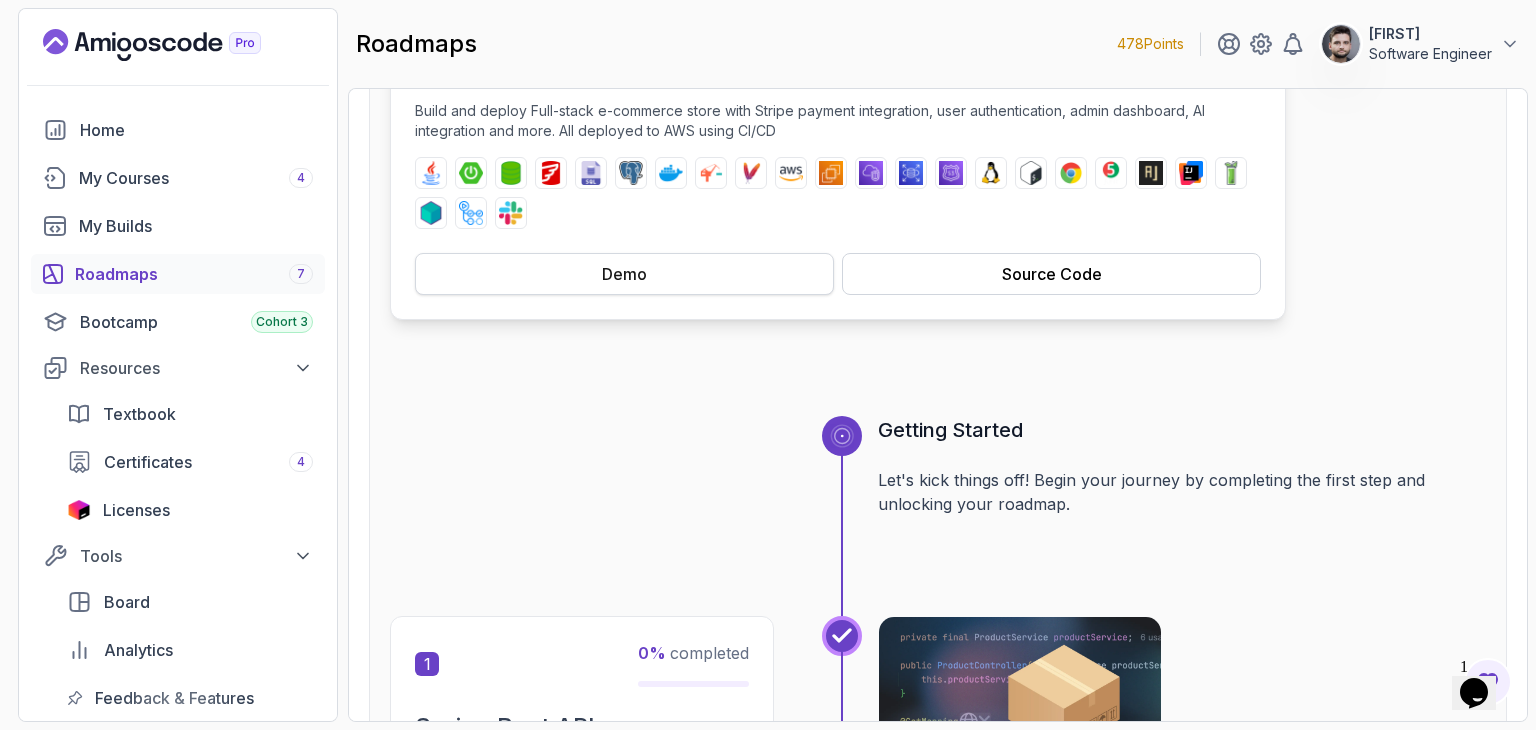 click on "Demo" at bounding box center [624, 274] 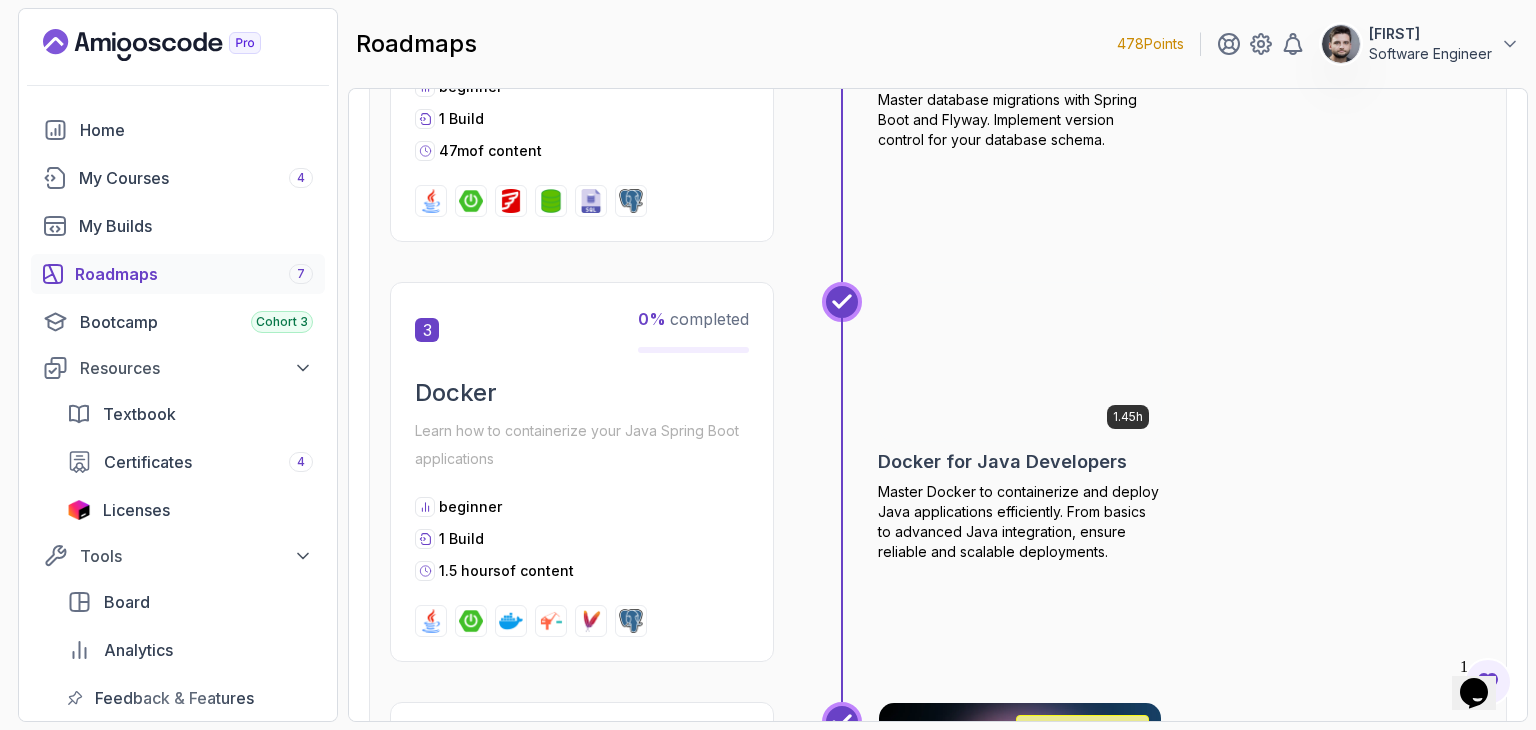 scroll, scrollTop: 1146, scrollLeft: 0, axis: vertical 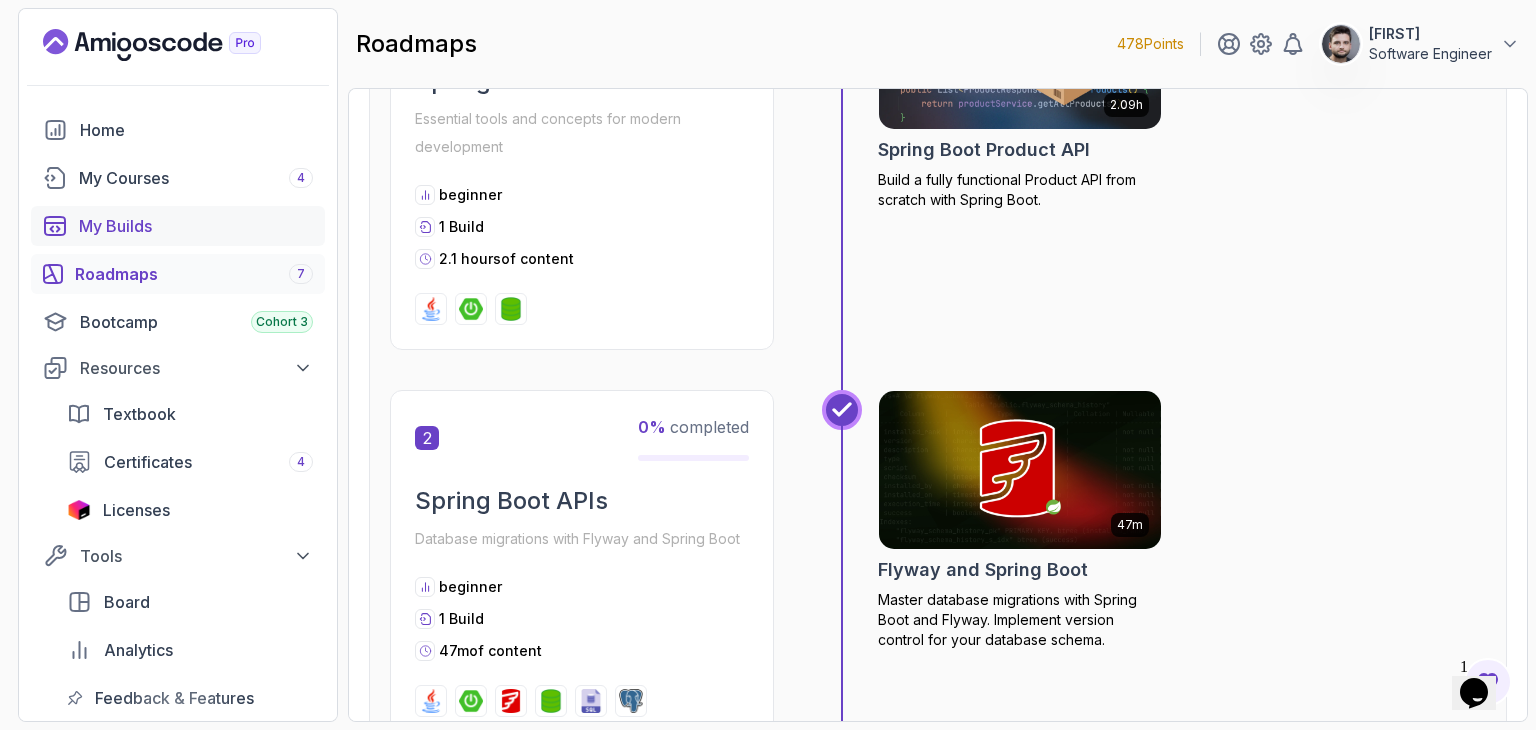 click on "My Builds" at bounding box center [196, 226] 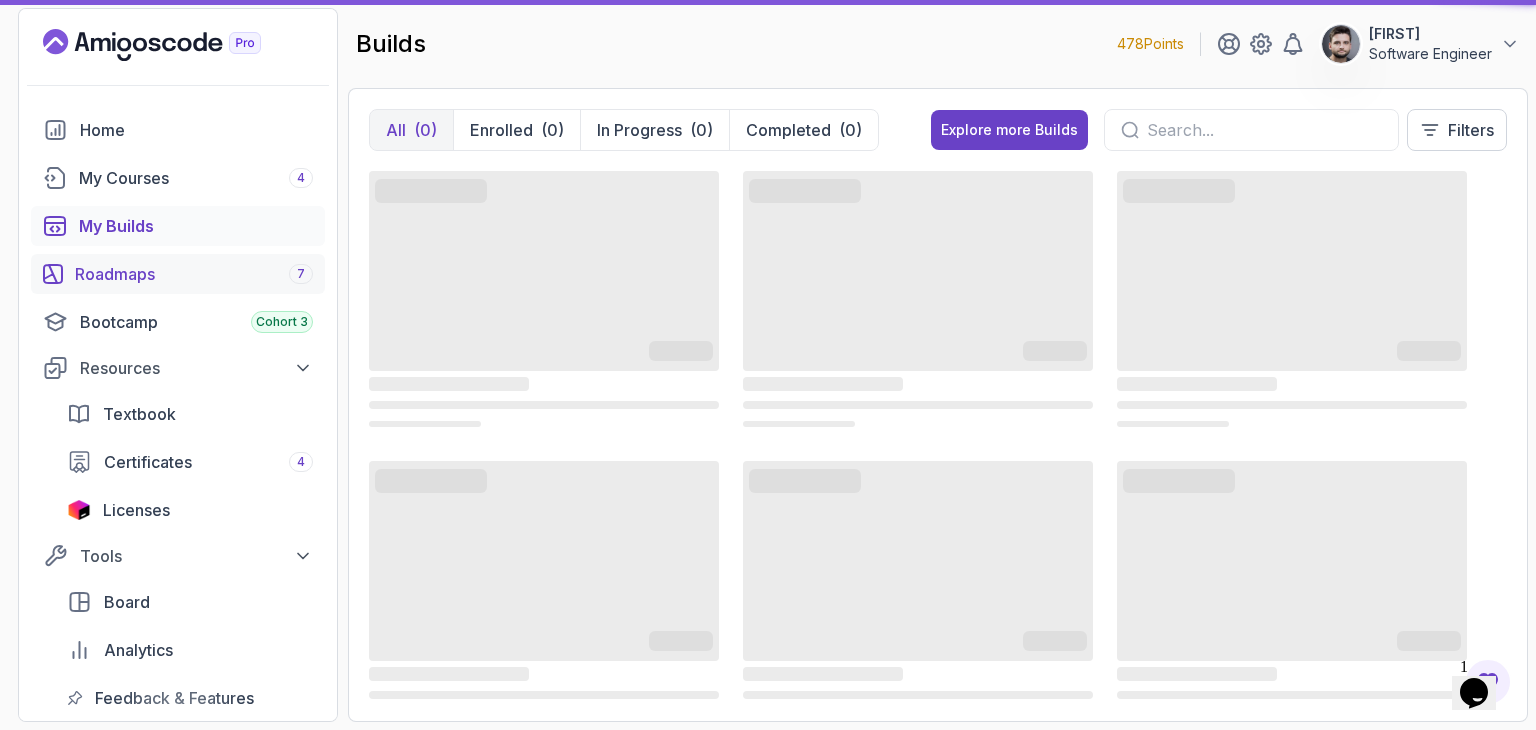 scroll, scrollTop: 0, scrollLeft: 0, axis: both 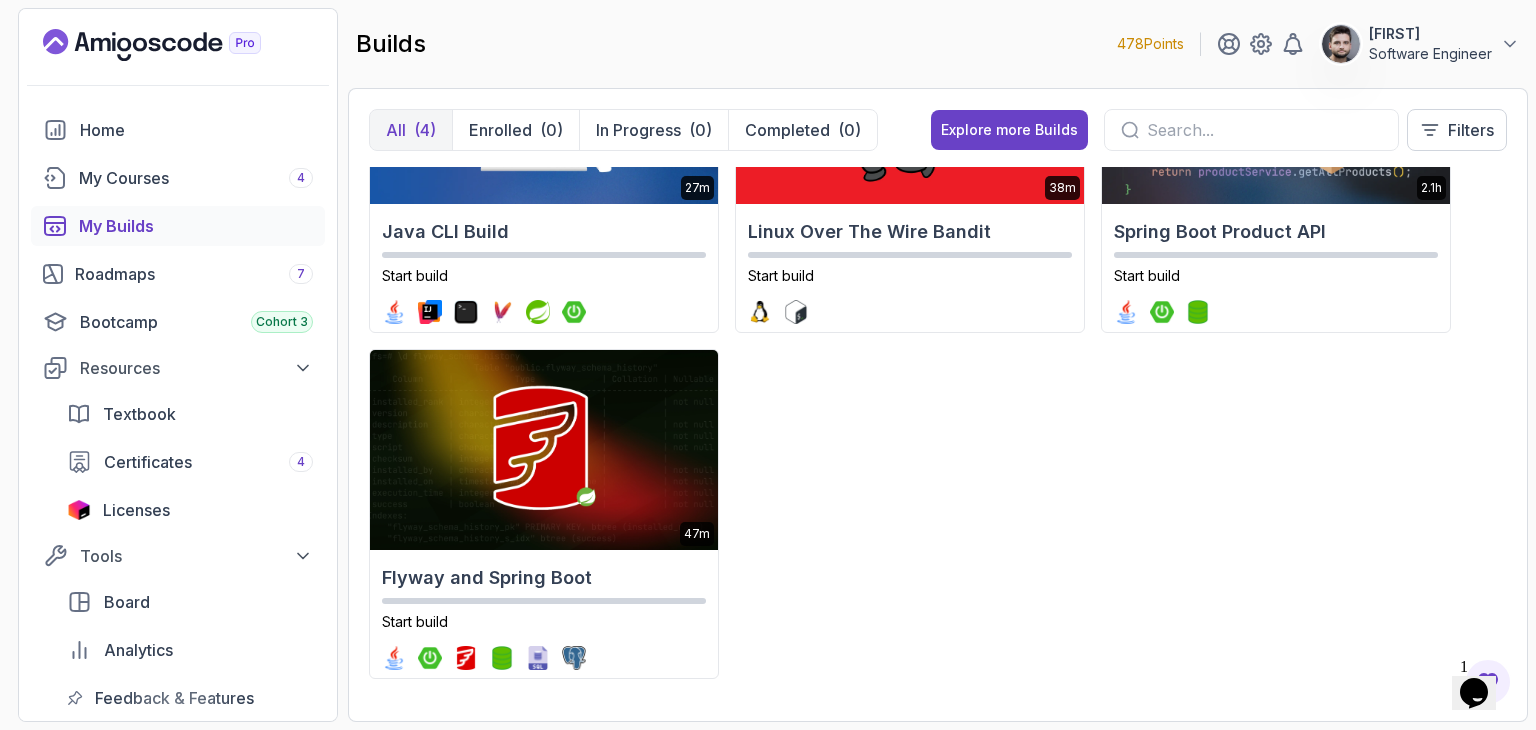 click on "27m Java CLI Build Start build 38m Linux Over The Wire Bandit Start build 2.1h Spring Boot Product API Start build 47m Flyway and Spring Boot Start build" at bounding box center (938, 434) 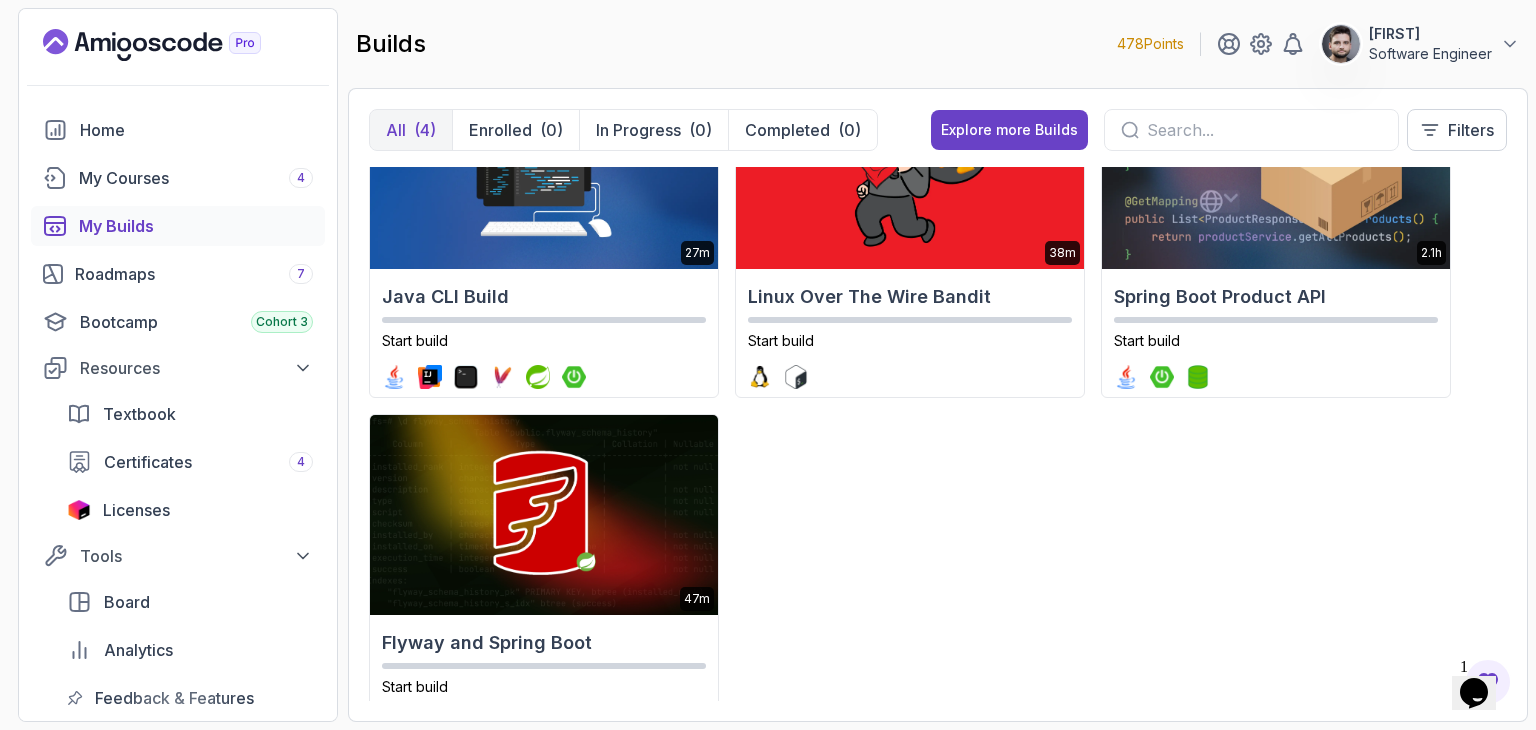 scroll, scrollTop: 64, scrollLeft: 0, axis: vertical 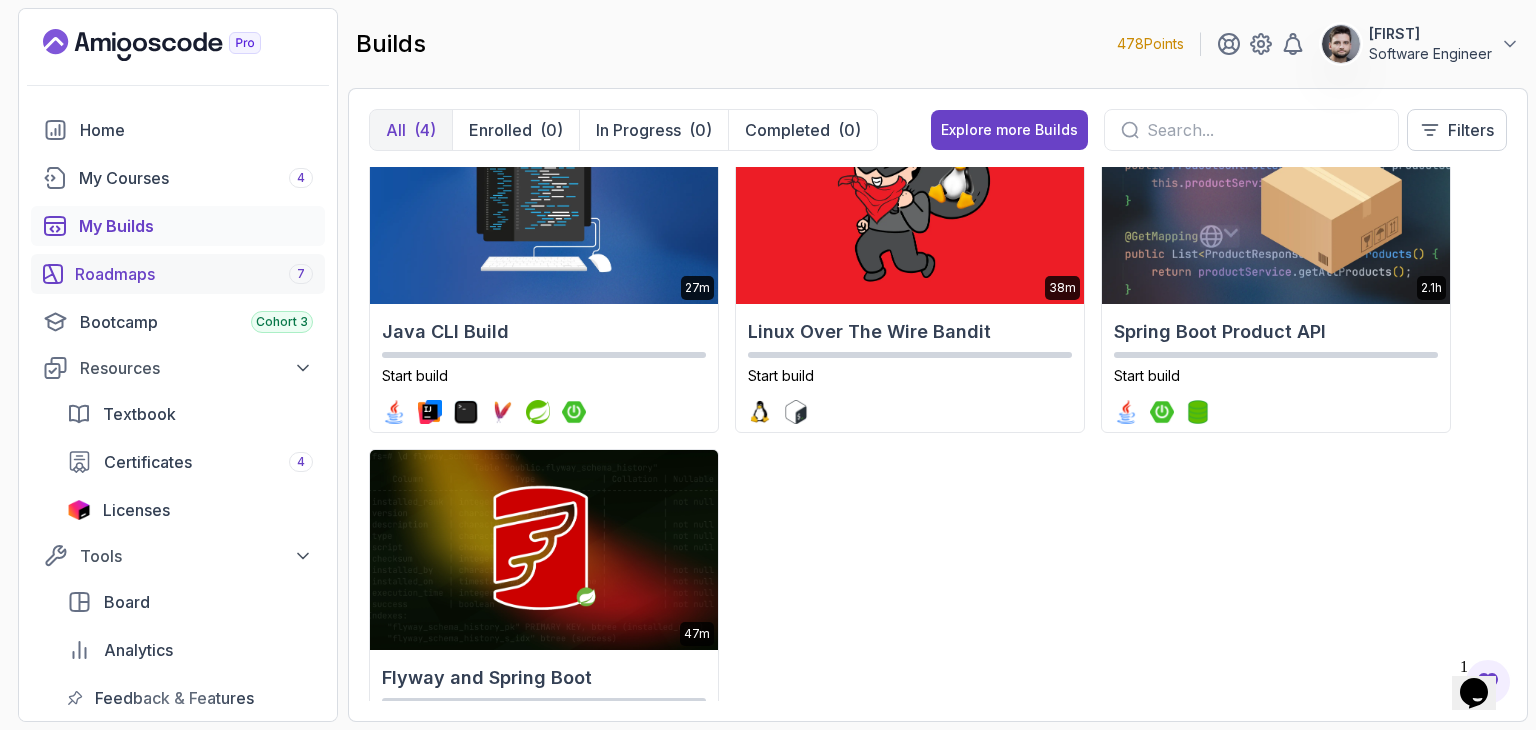click on "Roadmaps 7" at bounding box center [194, 274] 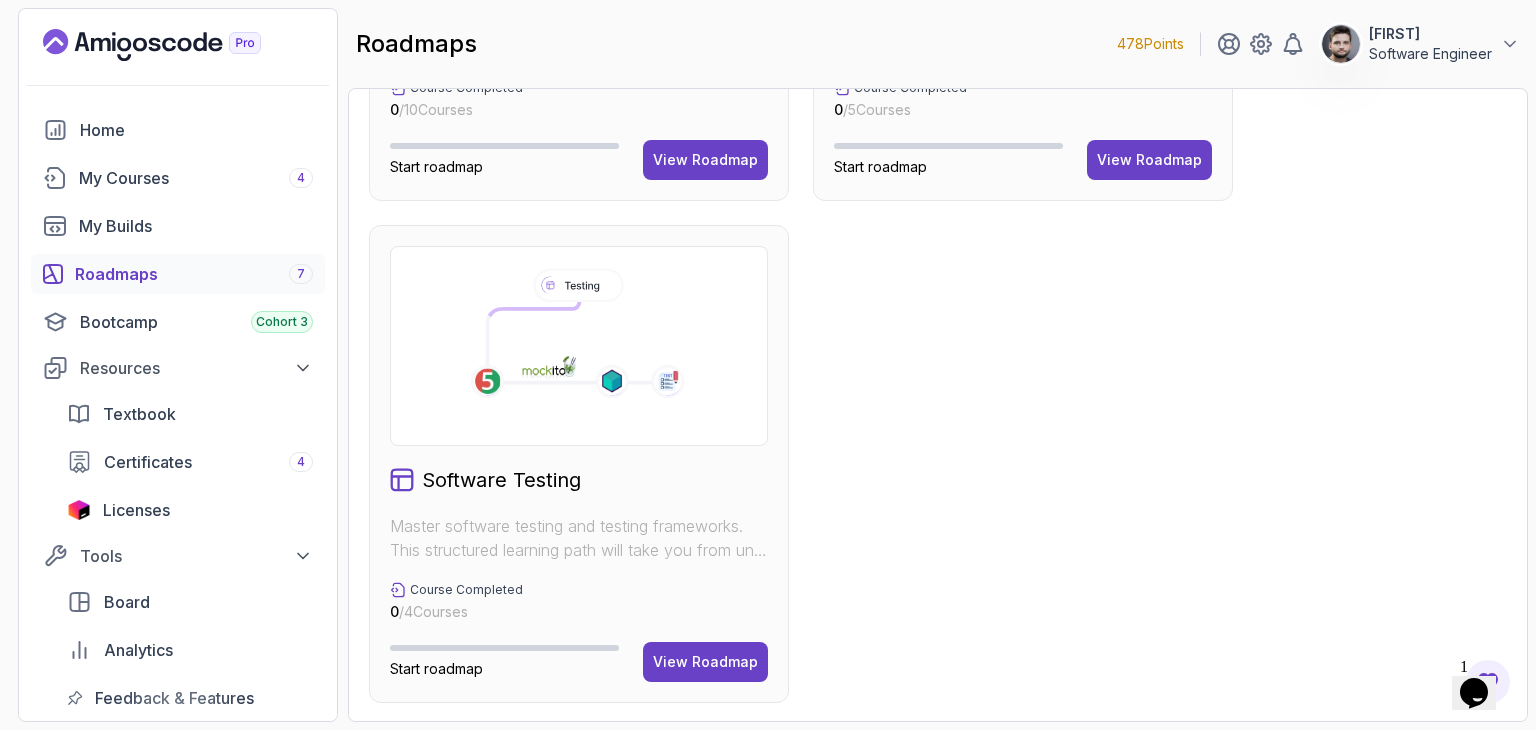 scroll, scrollTop: 390, scrollLeft: 0, axis: vertical 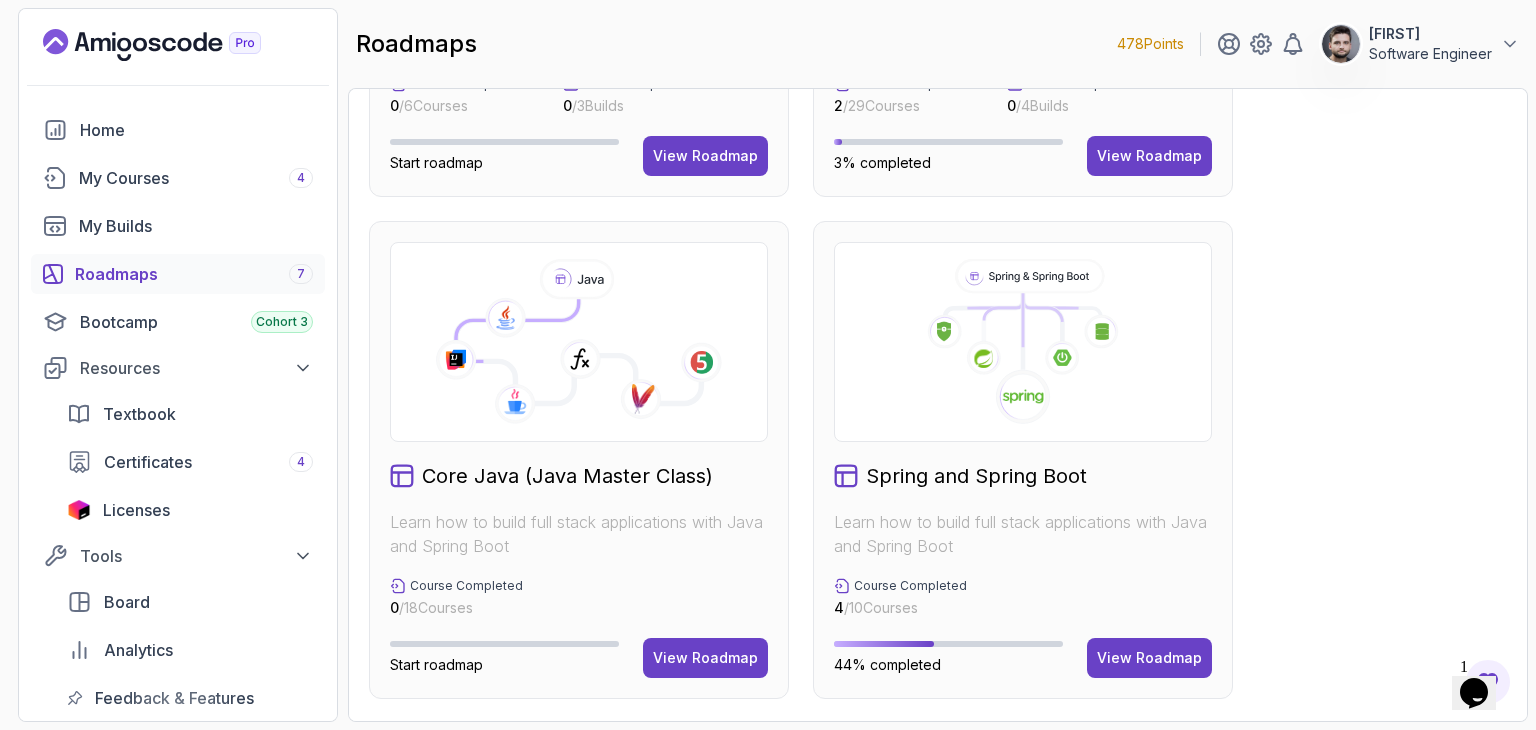 click 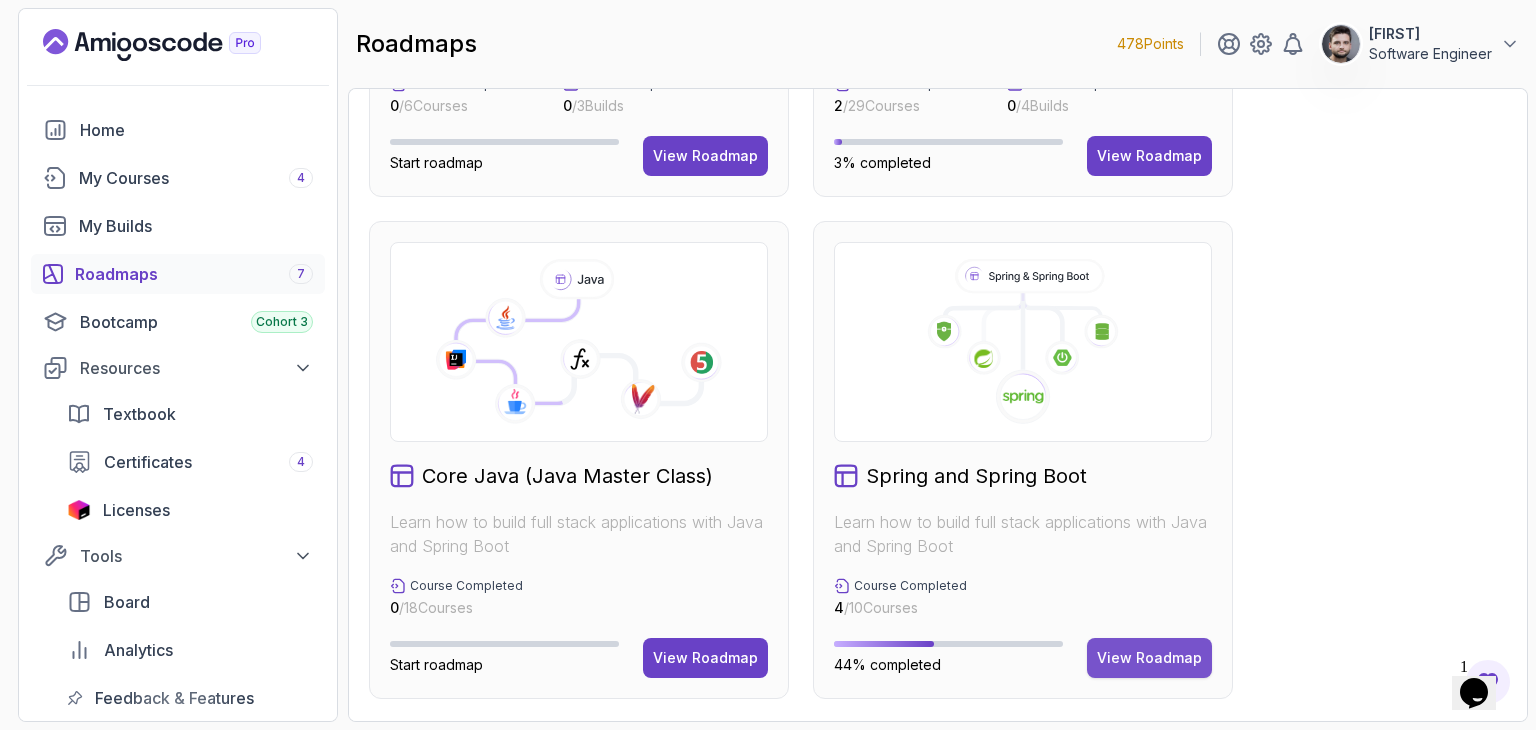 click on "View Roadmap" at bounding box center (1149, 658) 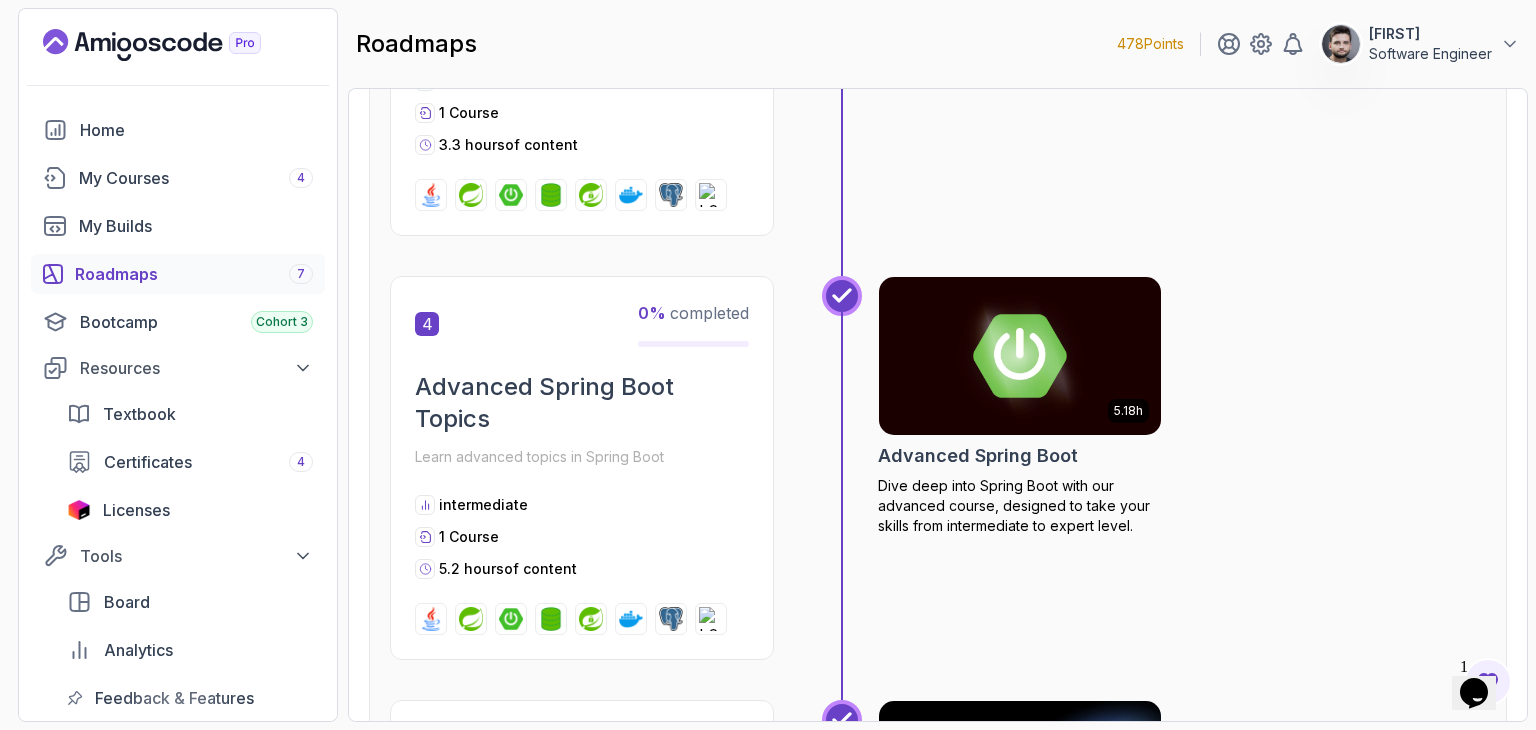scroll, scrollTop: 1520, scrollLeft: 0, axis: vertical 